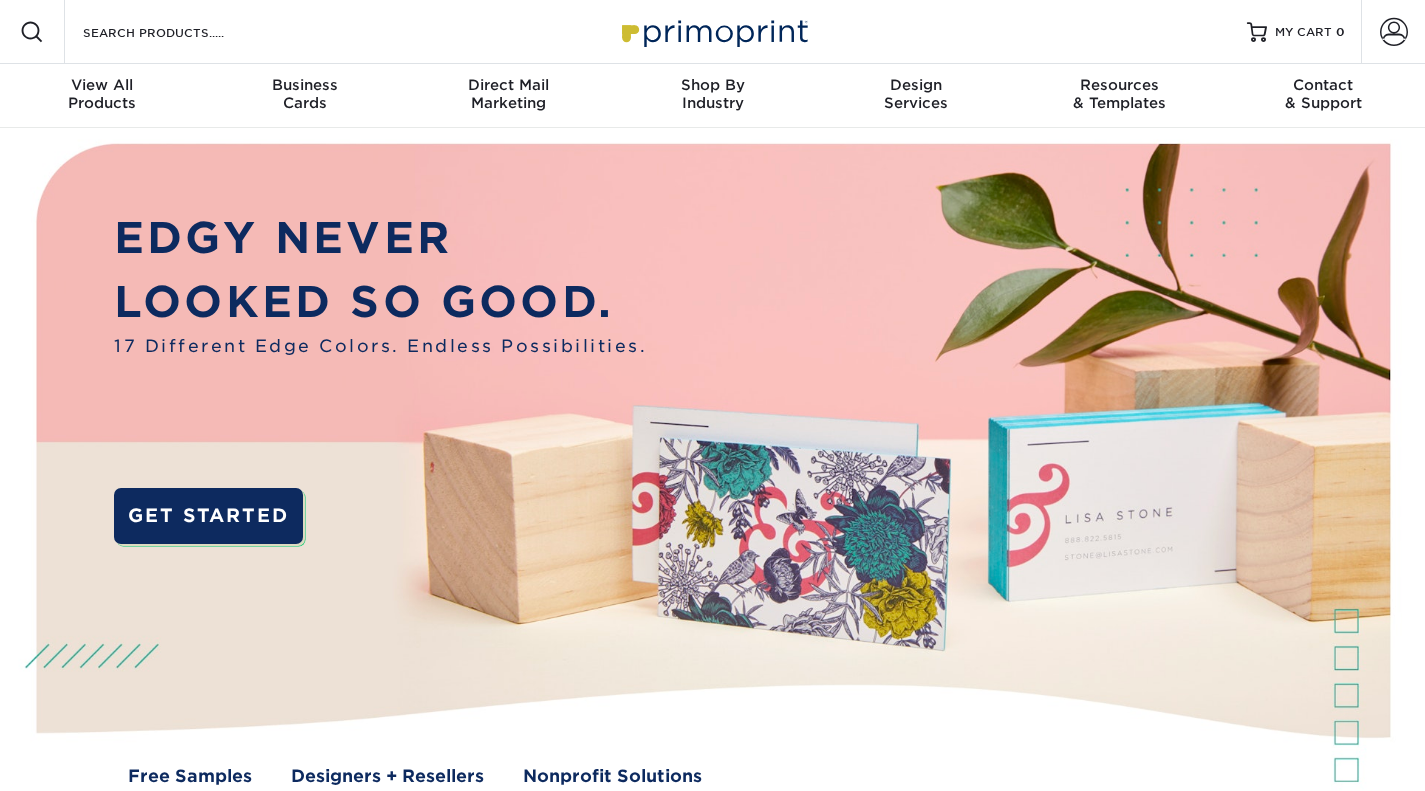 scroll, scrollTop: 0, scrollLeft: 0, axis: both 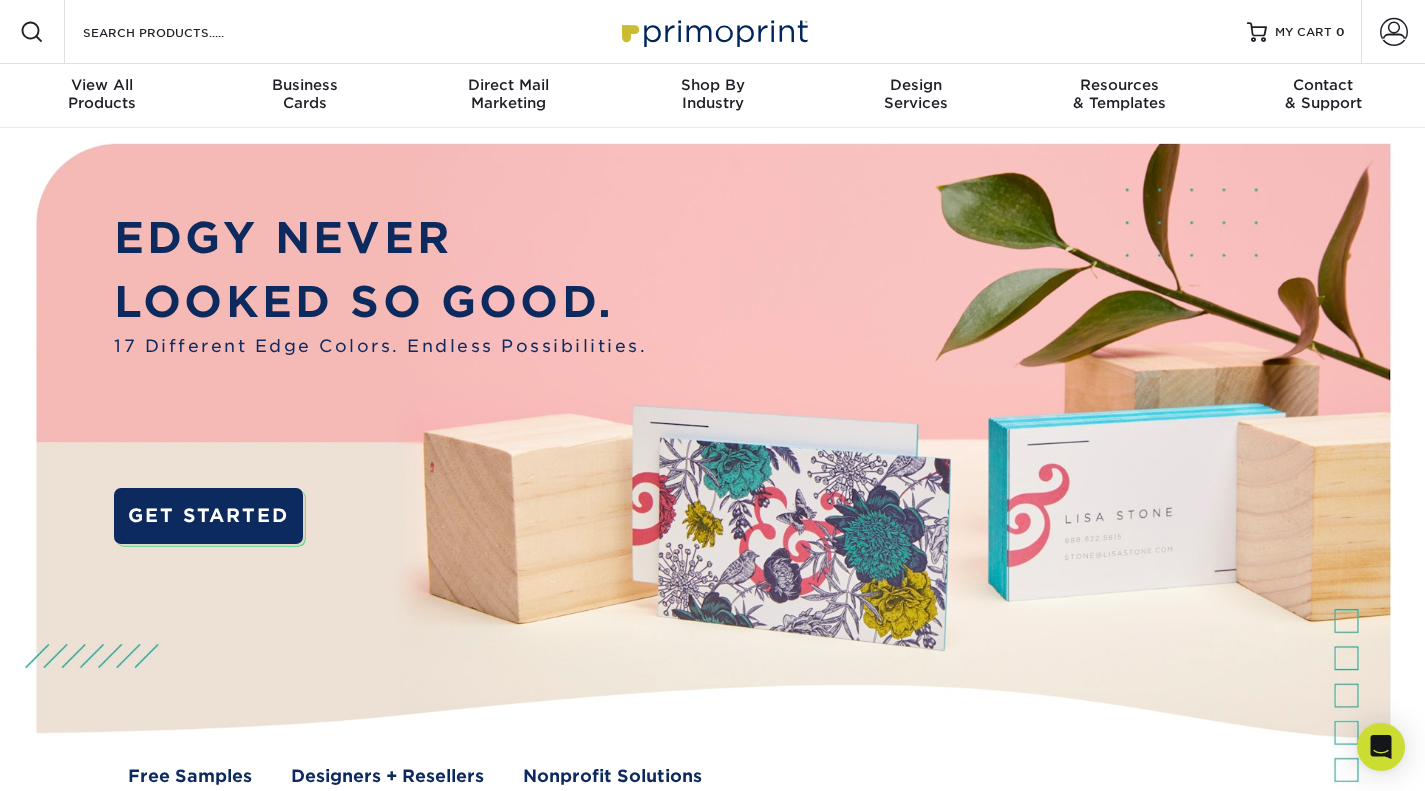 type on "[PERSON_NAME][EMAIL_ADDRESS][DOMAIN_NAME]" 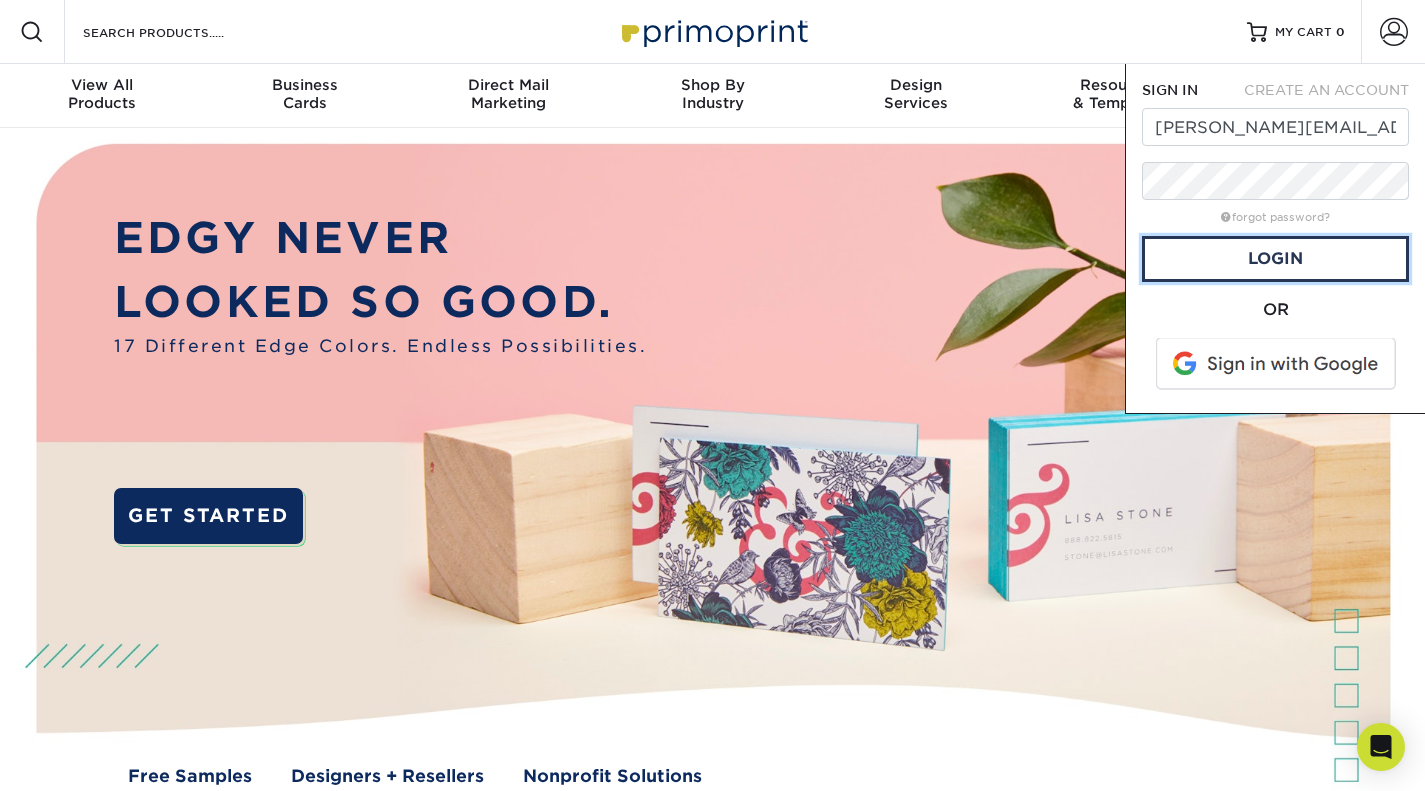 click on "Login" at bounding box center (1275, 259) 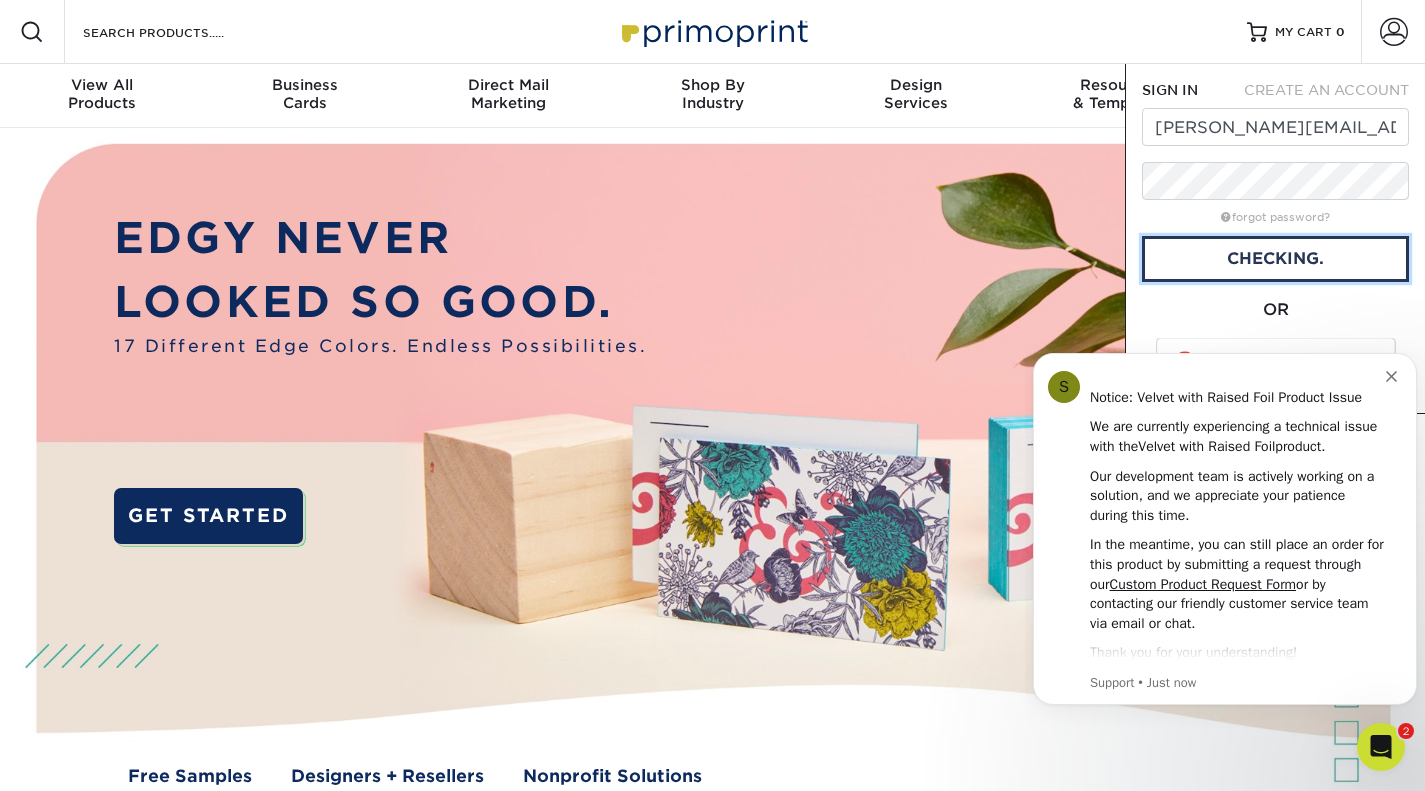 scroll, scrollTop: 0, scrollLeft: 0, axis: both 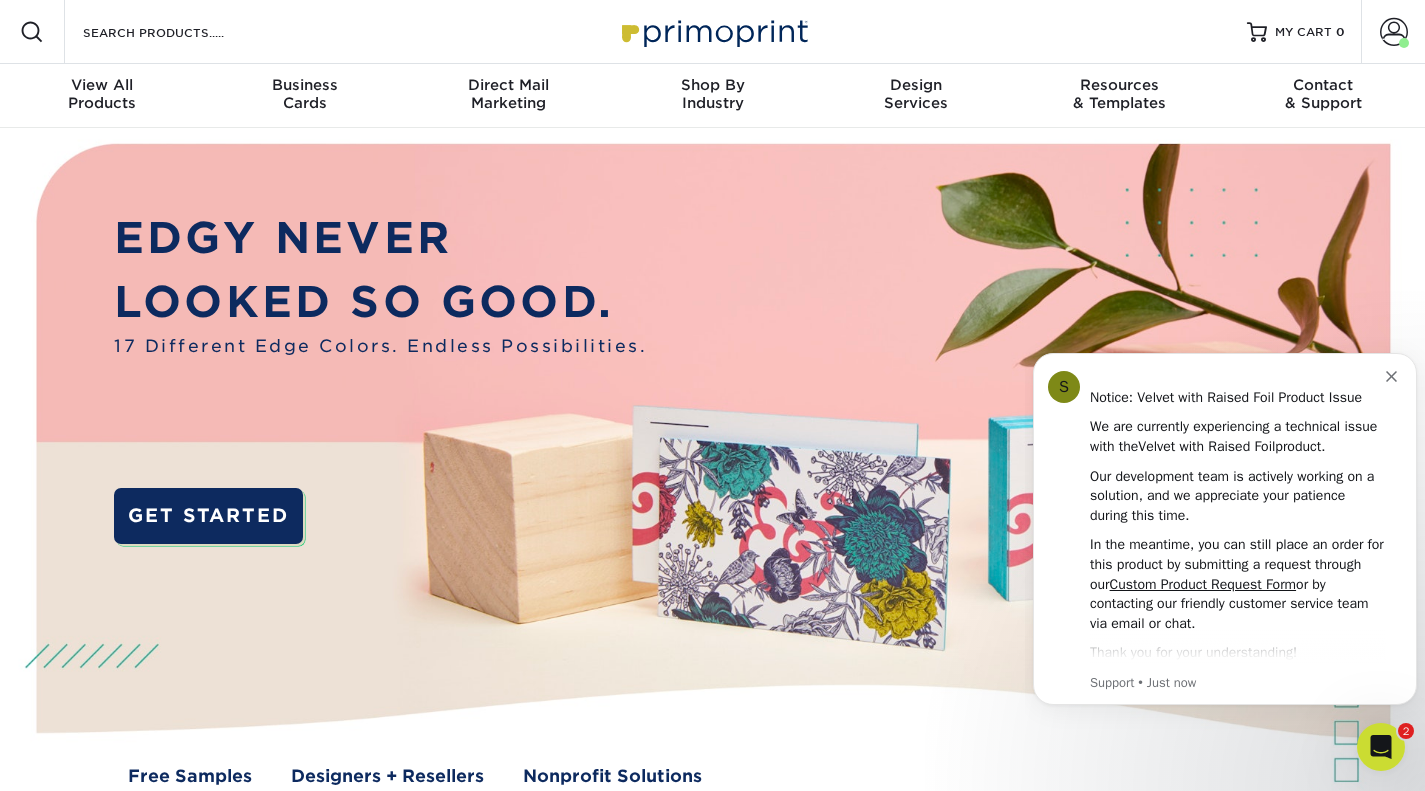 click 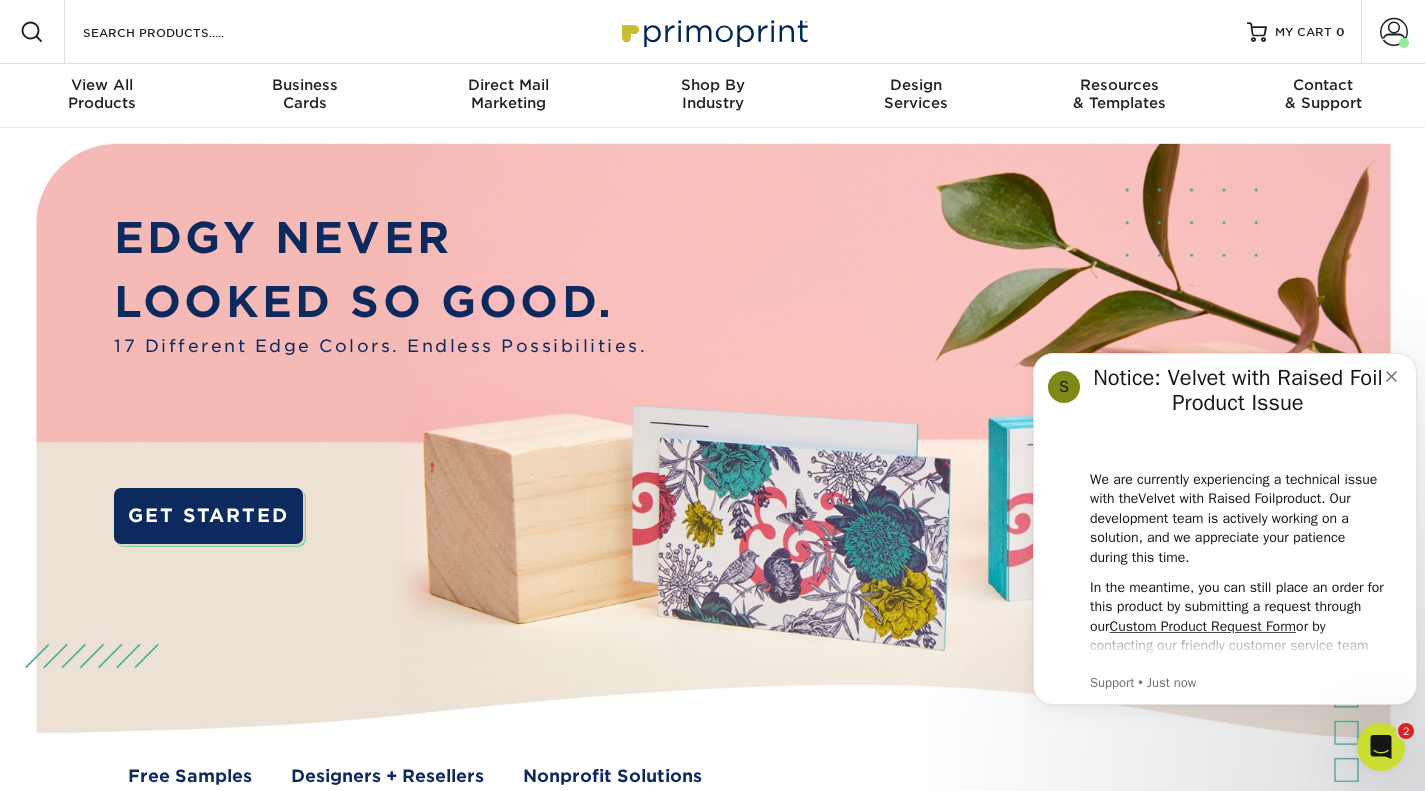 click at bounding box center (1394, 32) 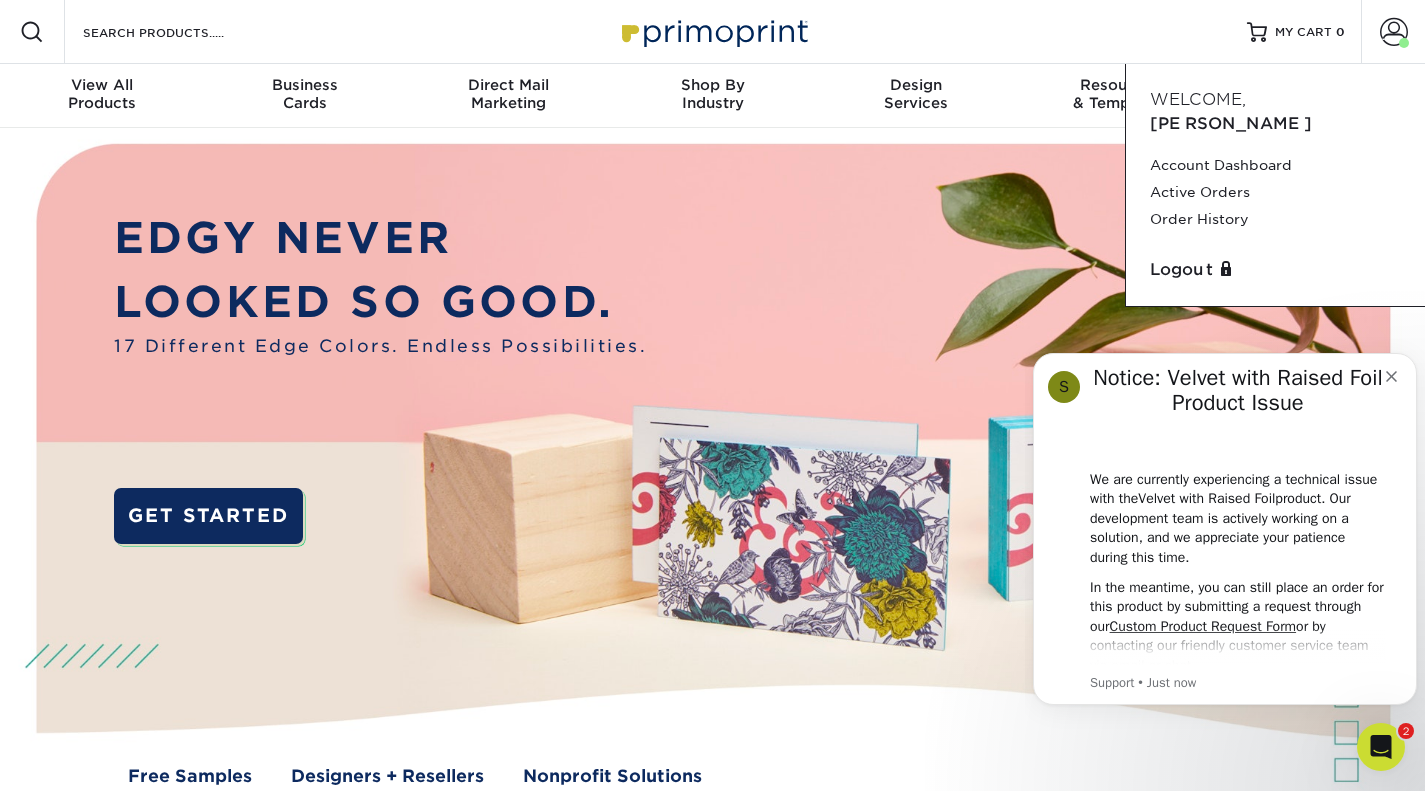 click on "Order History" at bounding box center (1275, 219) 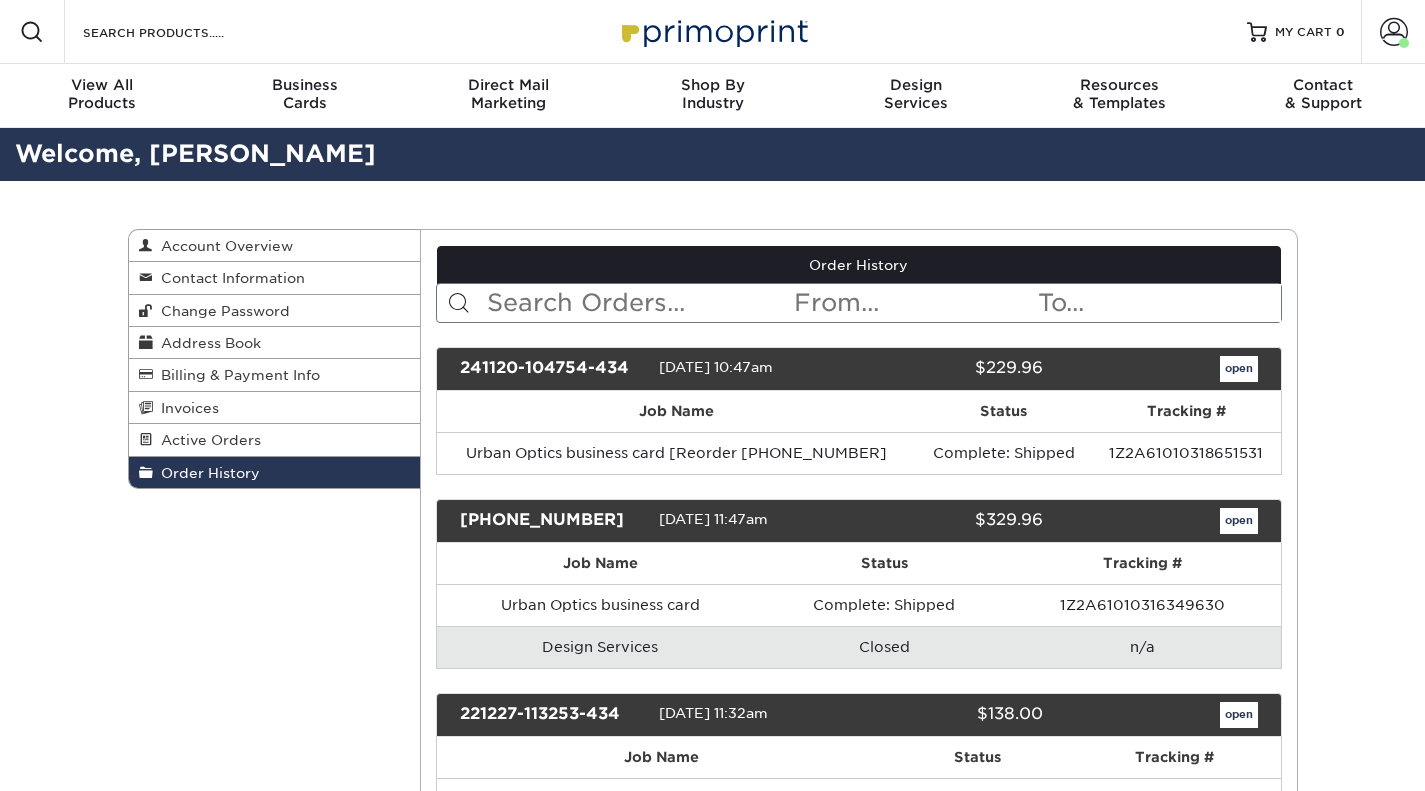 scroll, scrollTop: 0, scrollLeft: 0, axis: both 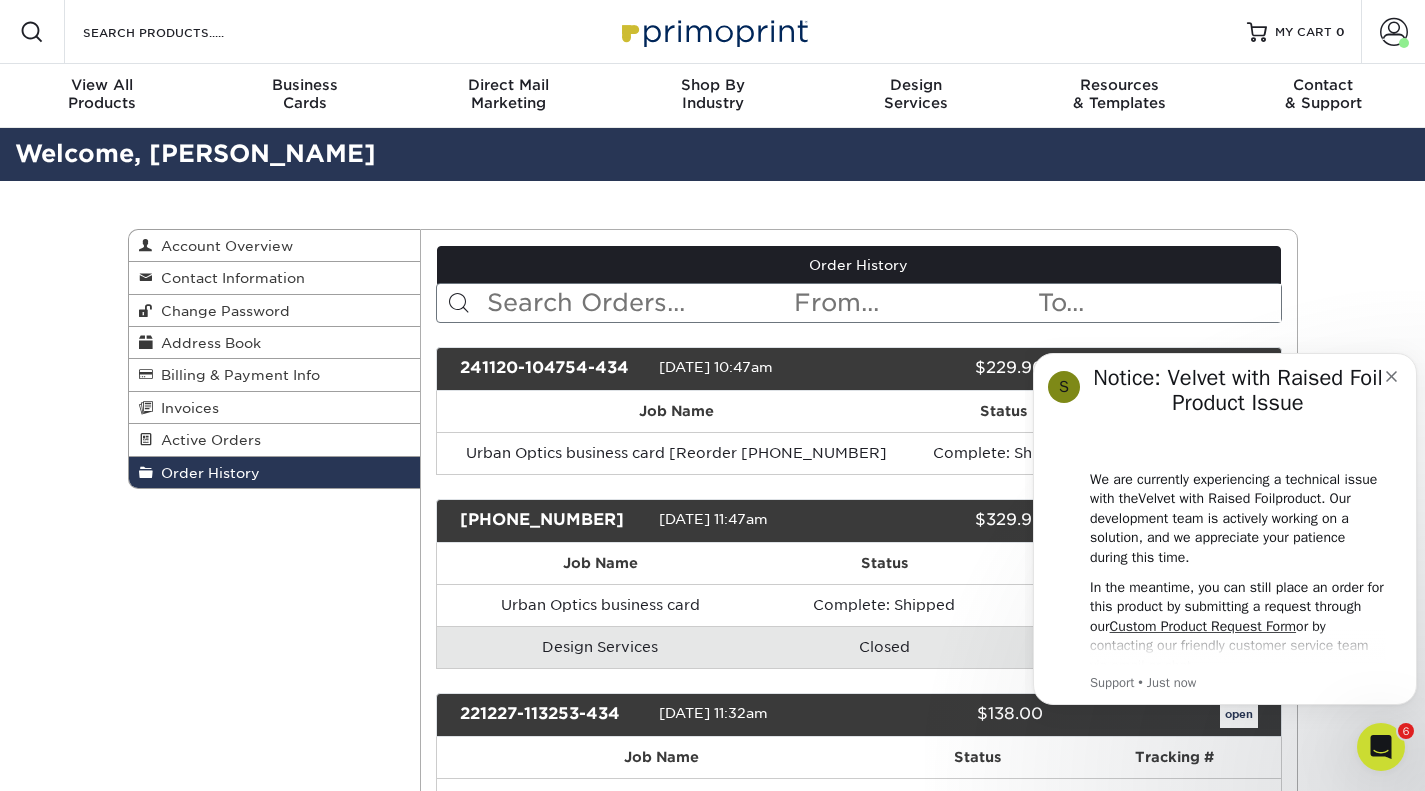 click 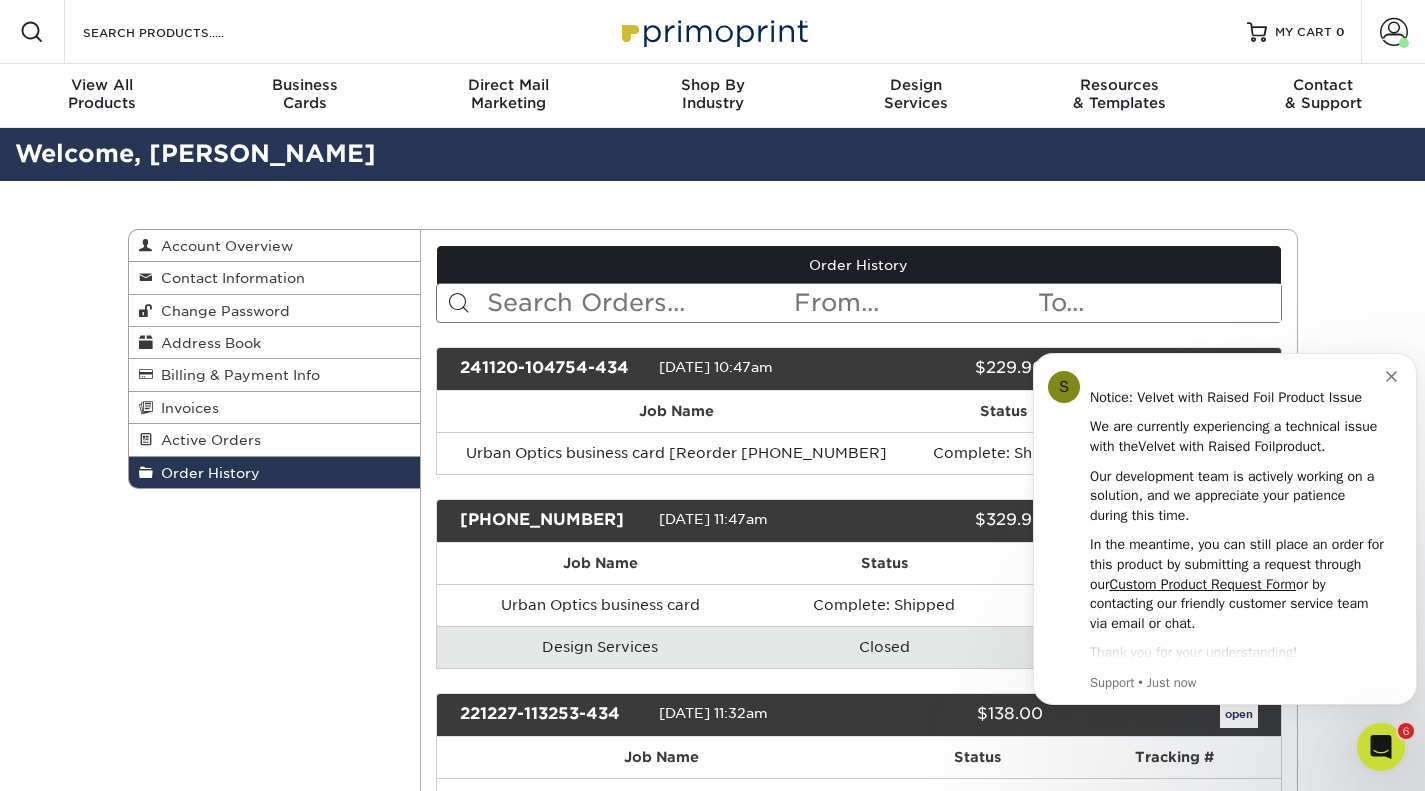 click on "Order History
Account Overview
Contact Information
Change Password
Address Book
Billing & Payment Info
." at bounding box center [712, 2025] 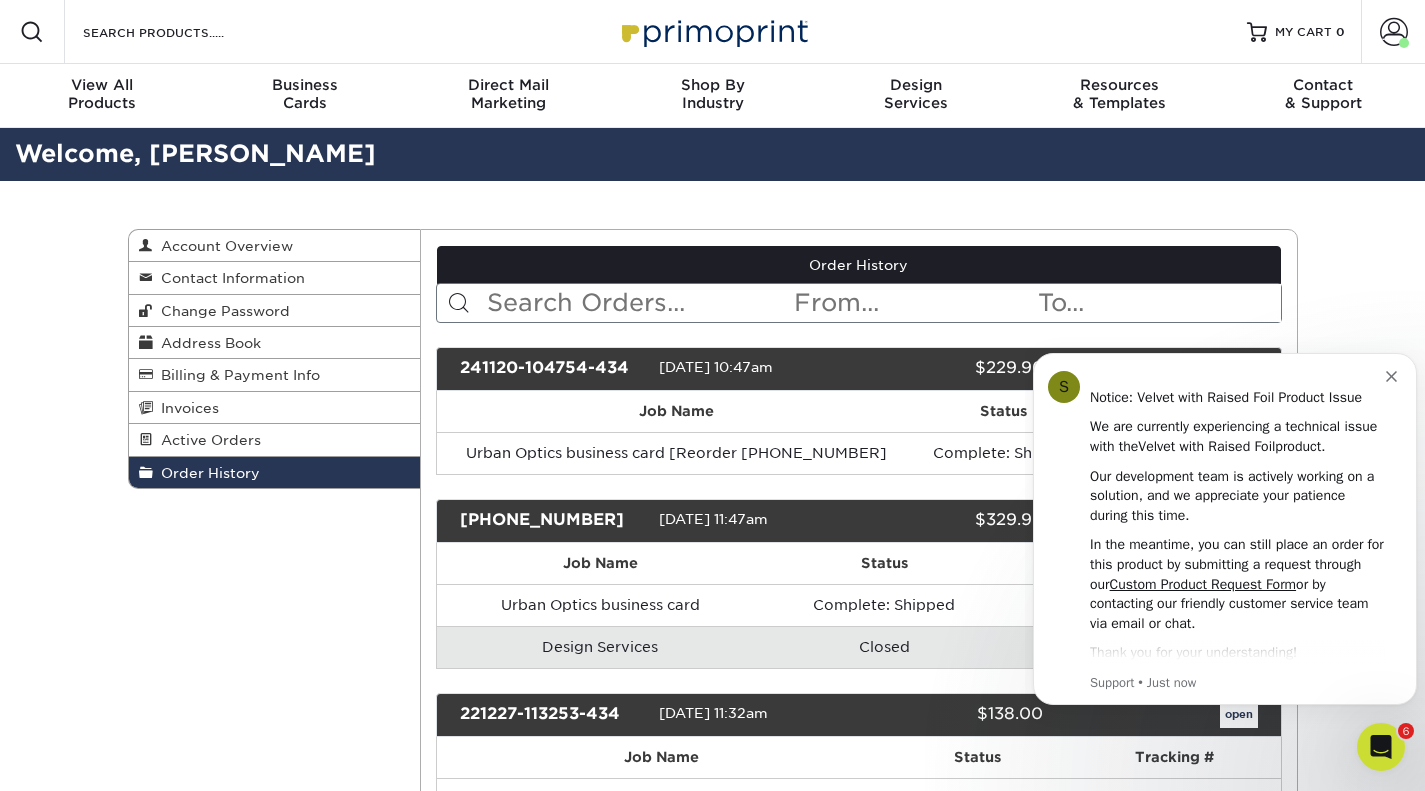 click 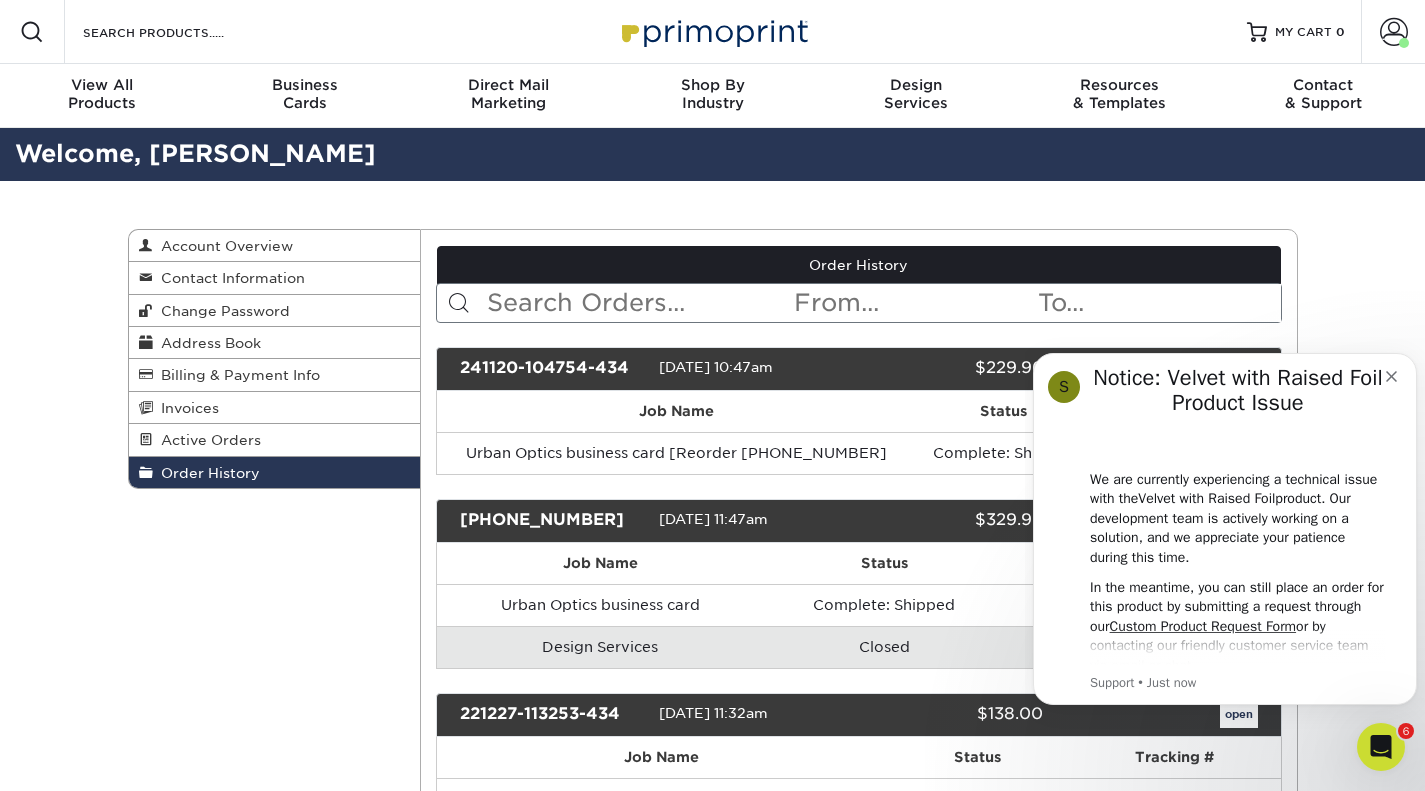 click 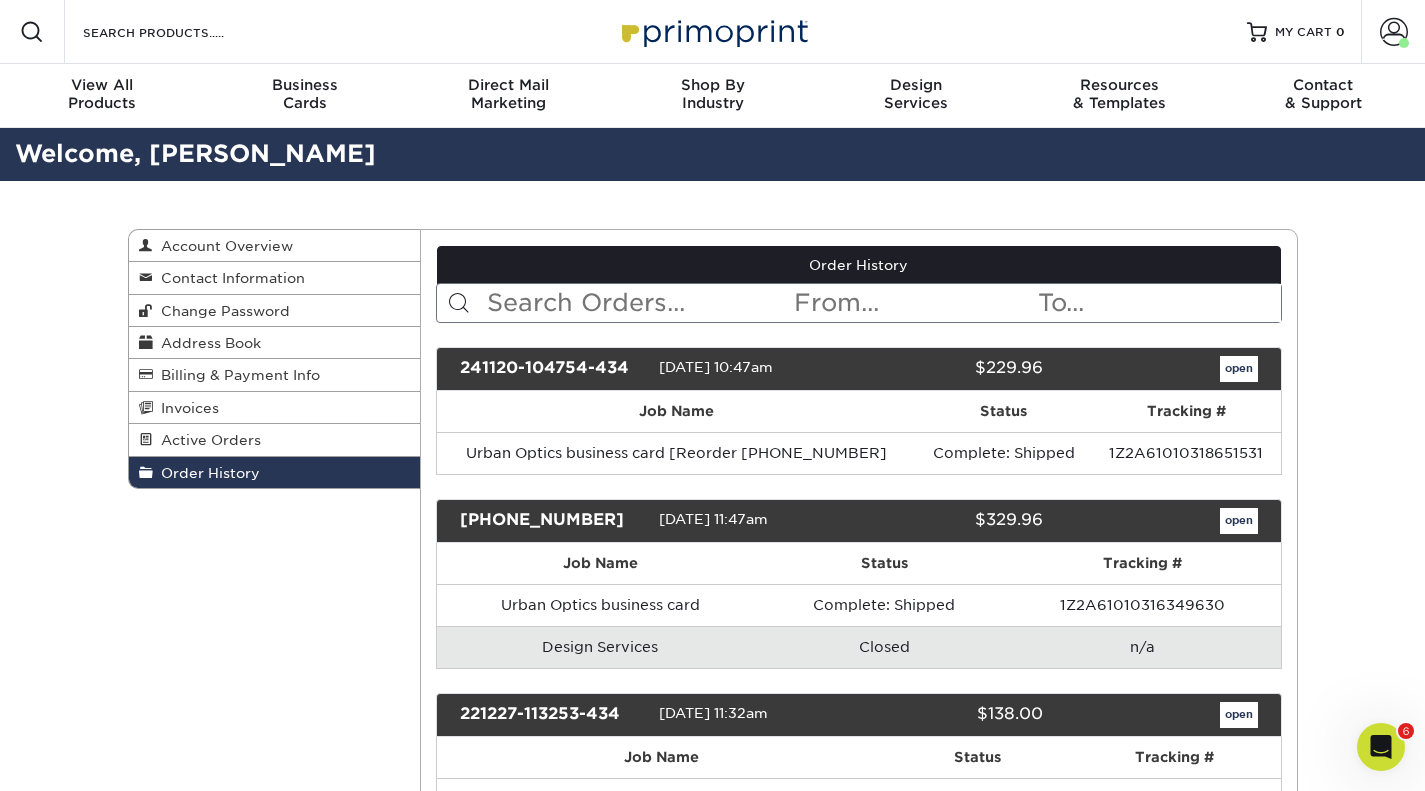 click on "1Z2A61010318651531" at bounding box center (1186, 453) 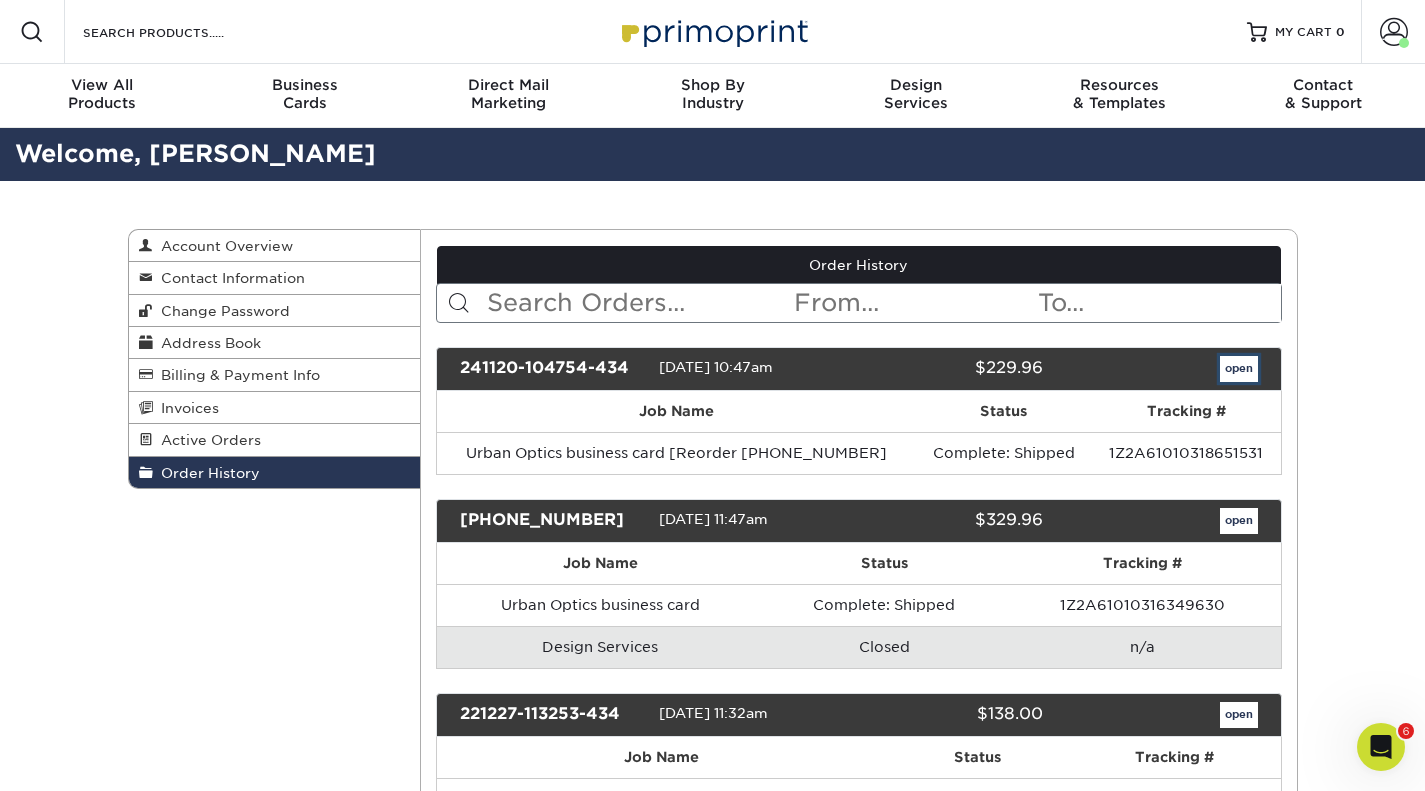 click on "open" at bounding box center (1239, 369) 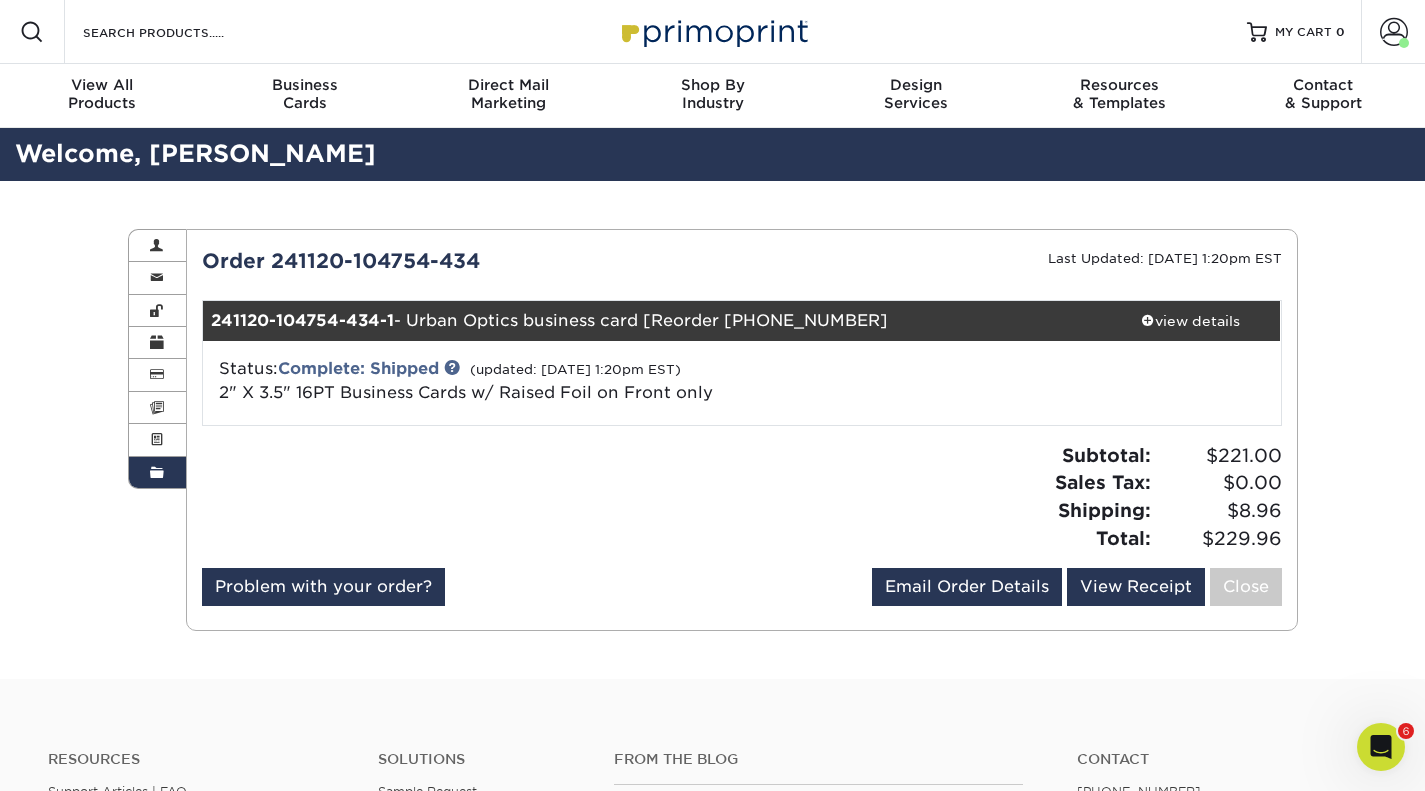 click on "view details" at bounding box center [1191, 321] 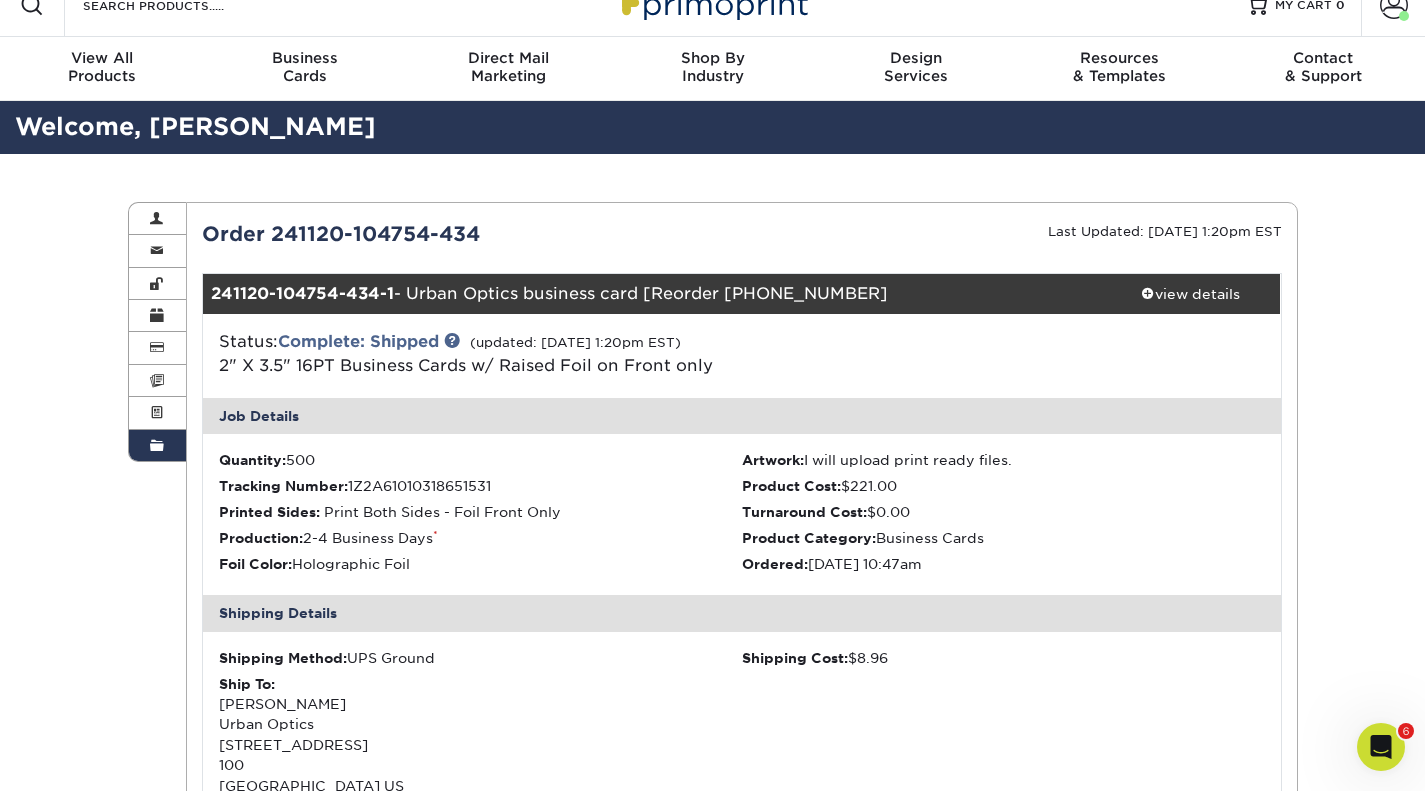 scroll, scrollTop: 0, scrollLeft: 0, axis: both 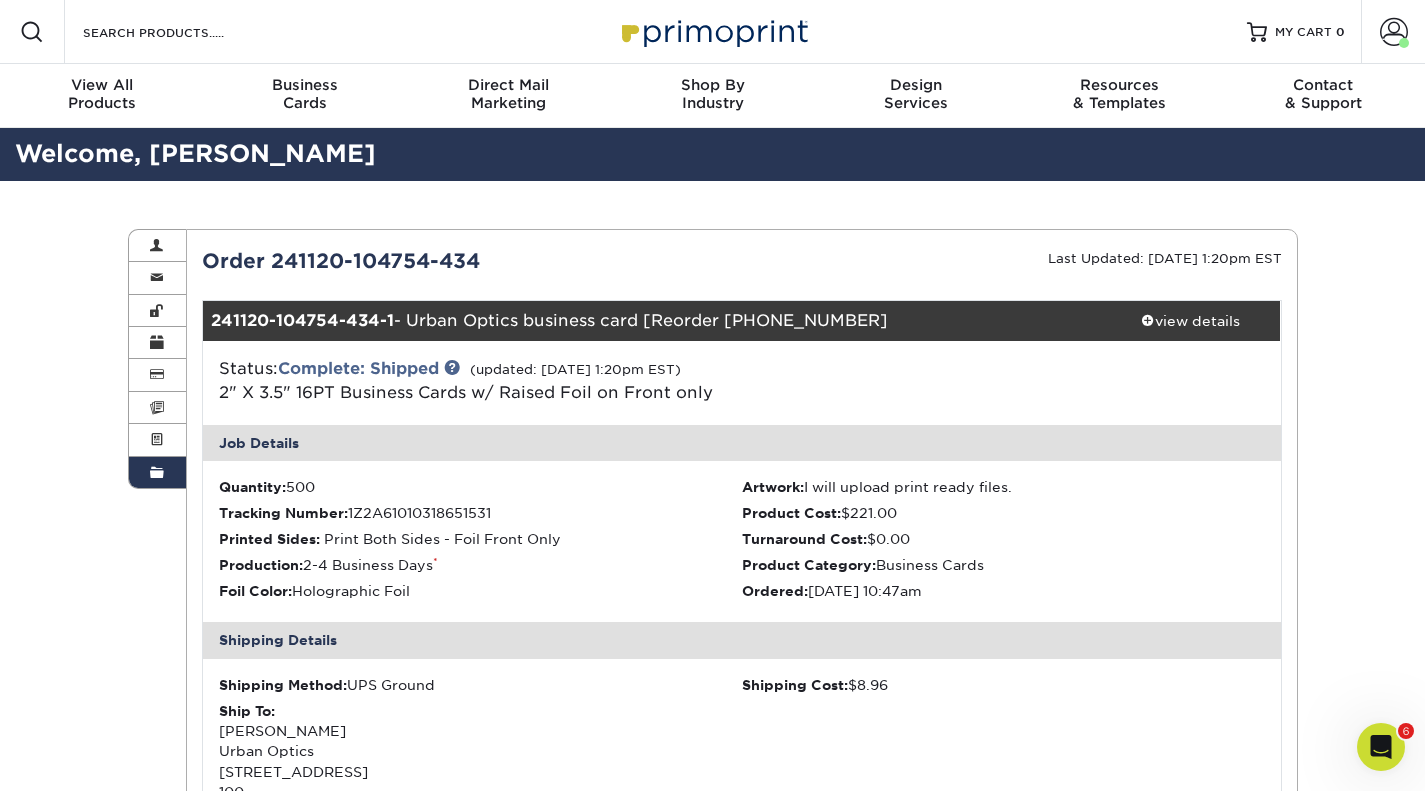 click at bounding box center [1394, 32] 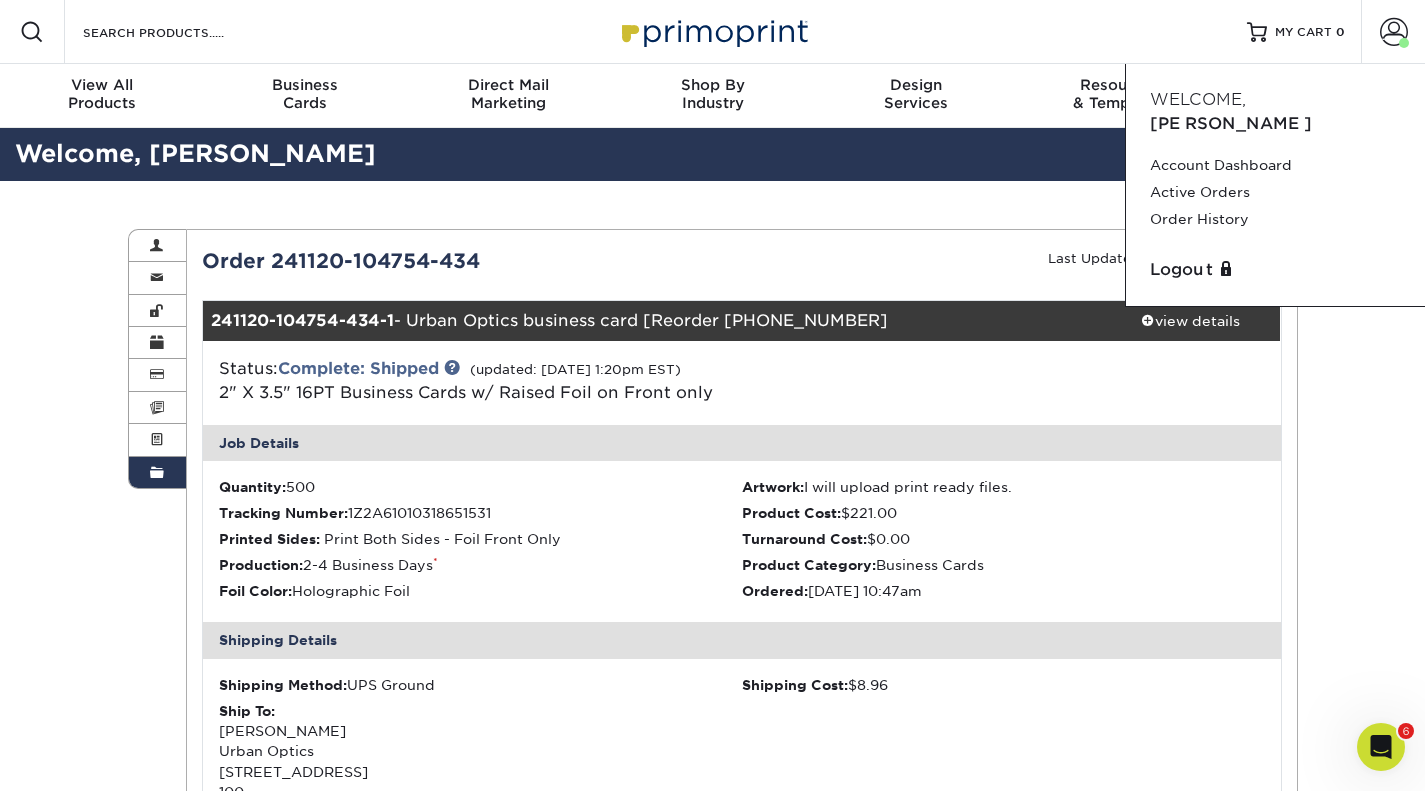 click on "Order History" at bounding box center [1275, 219] 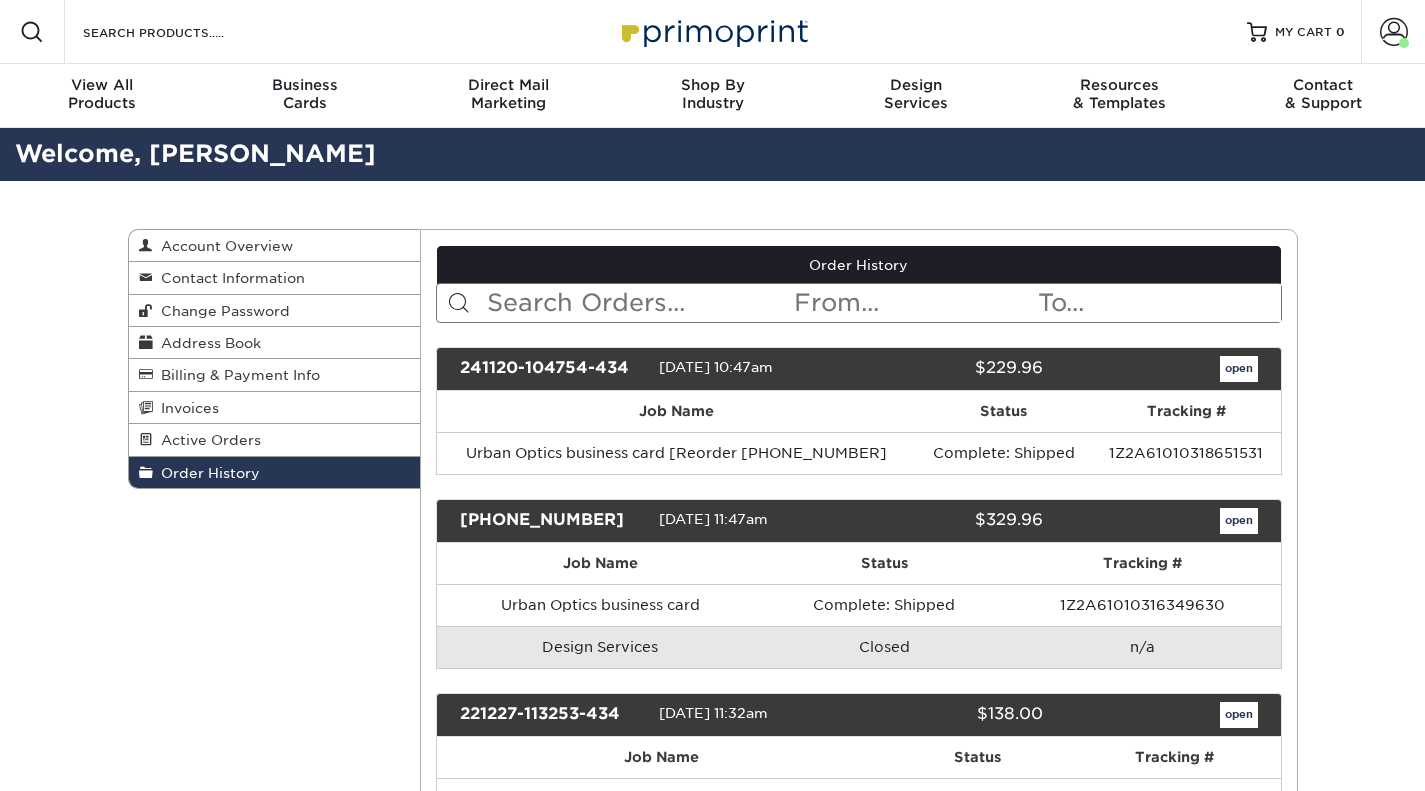 scroll, scrollTop: 0, scrollLeft: 0, axis: both 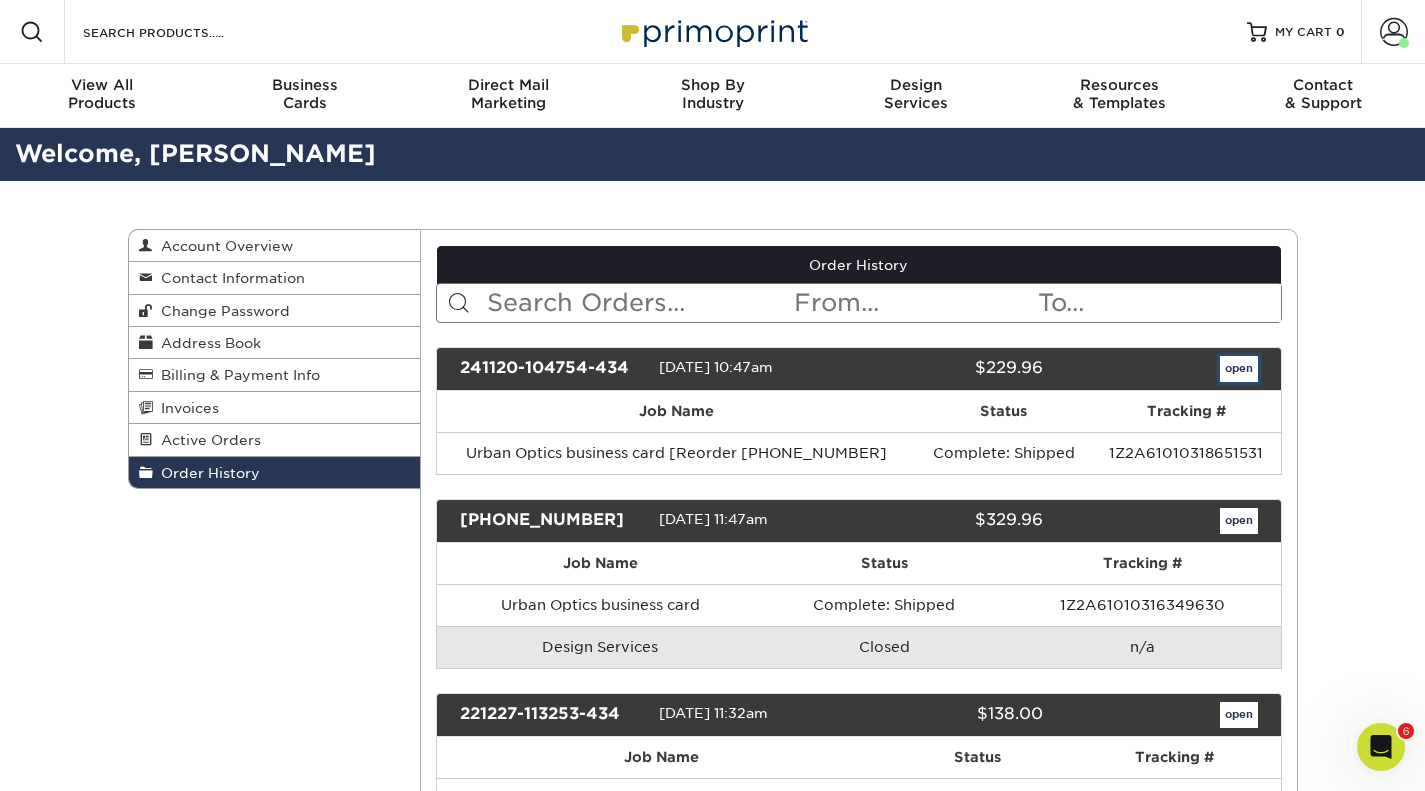 click on "open" at bounding box center (1239, 369) 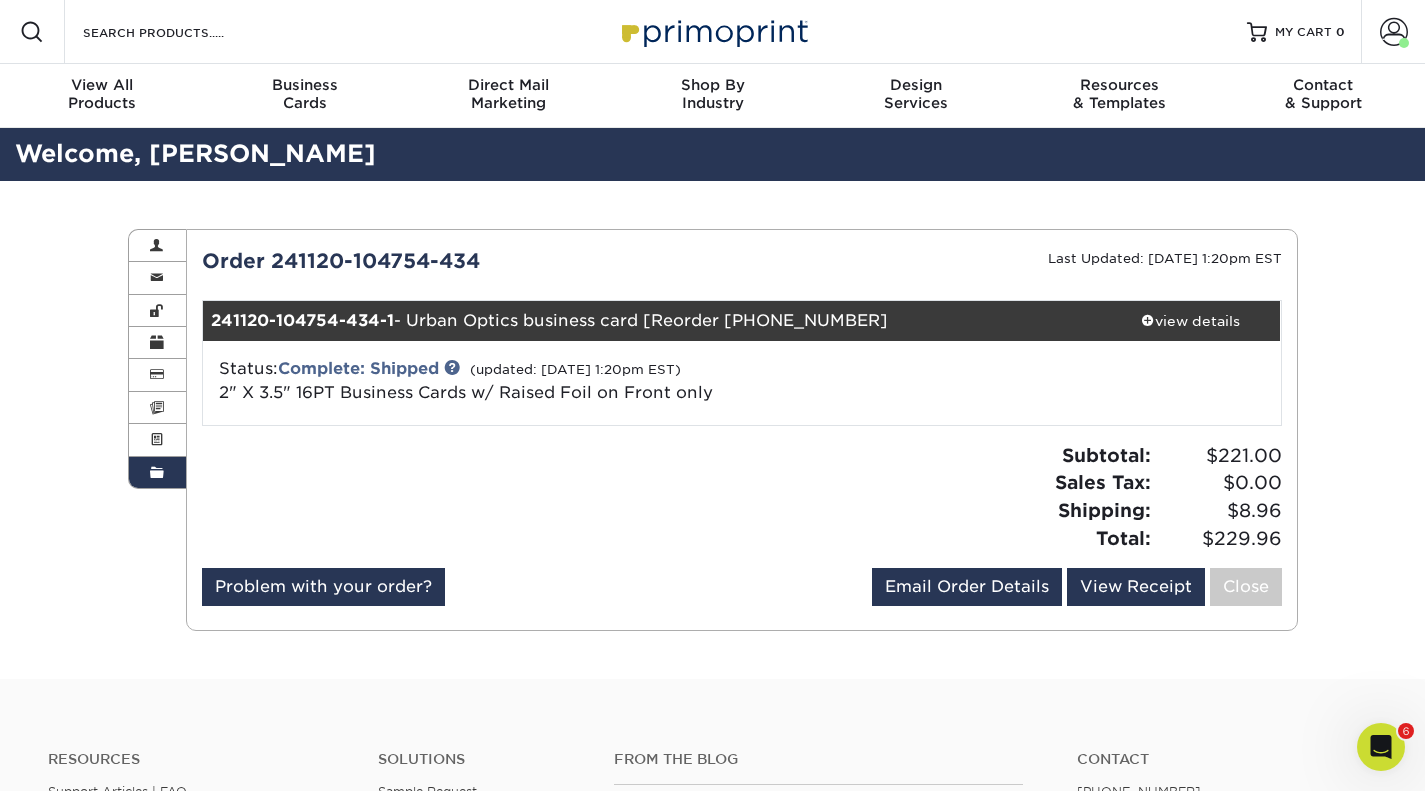 click on "Address Book" at bounding box center (158, 343) 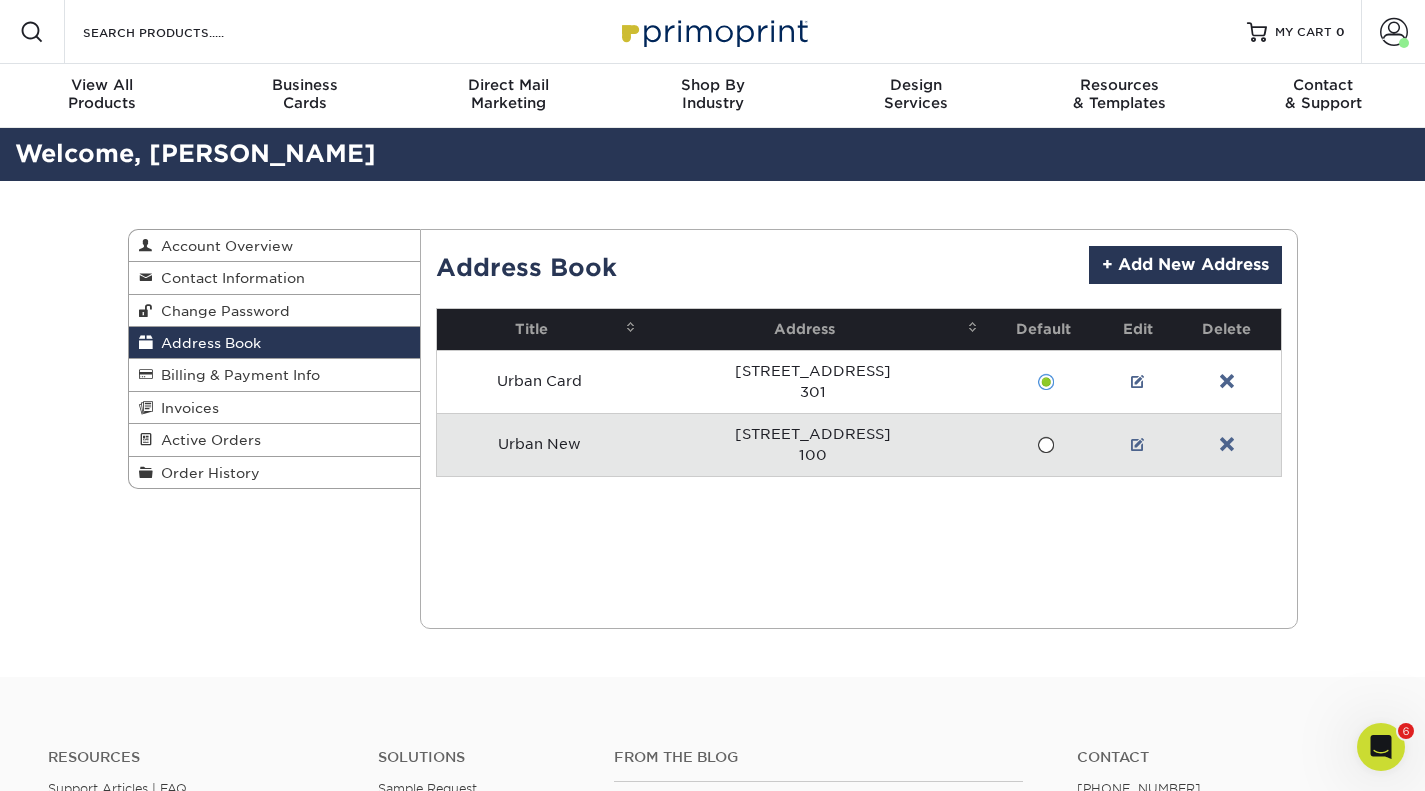 click on "Active Orders" at bounding box center (207, 440) 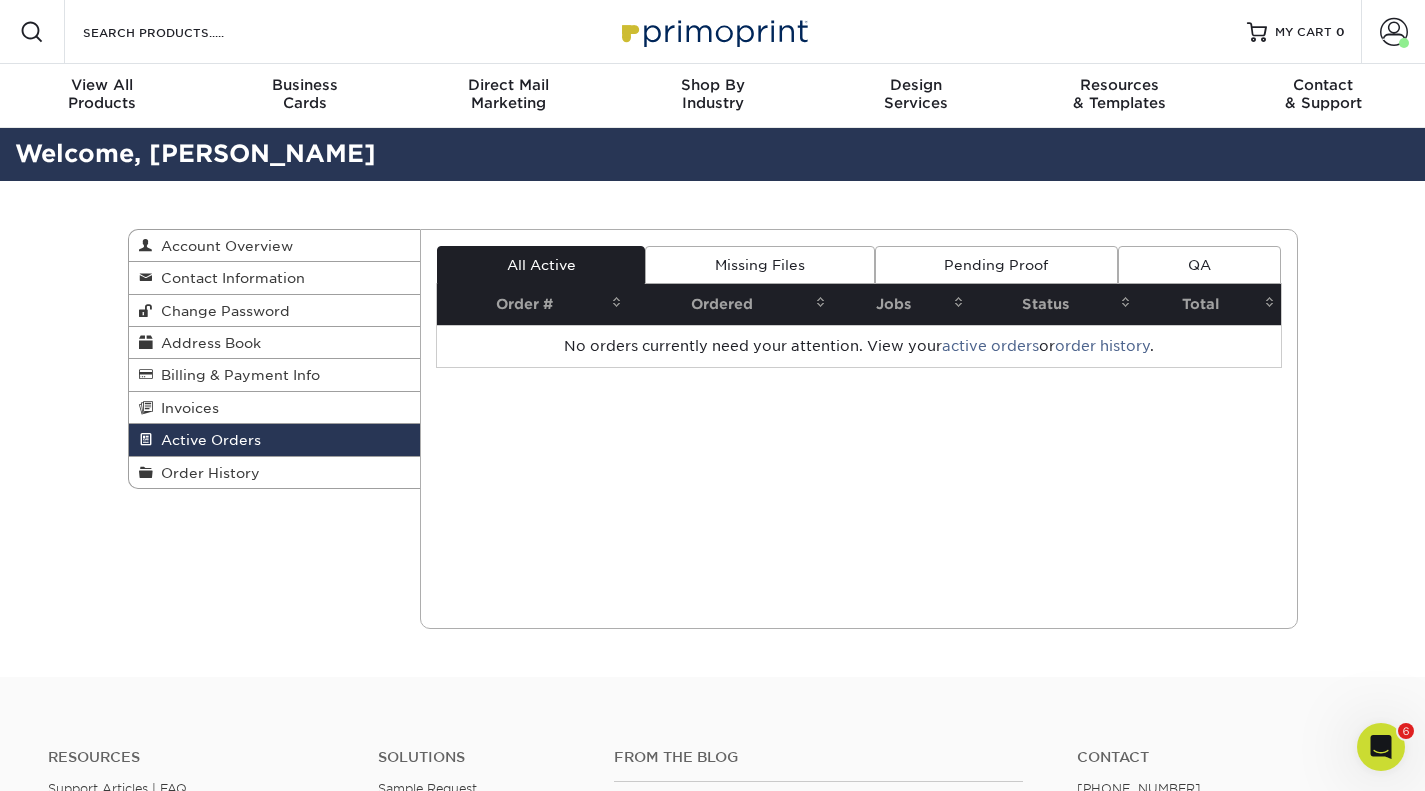 click on "Order History" at bounding box center (206, 473) 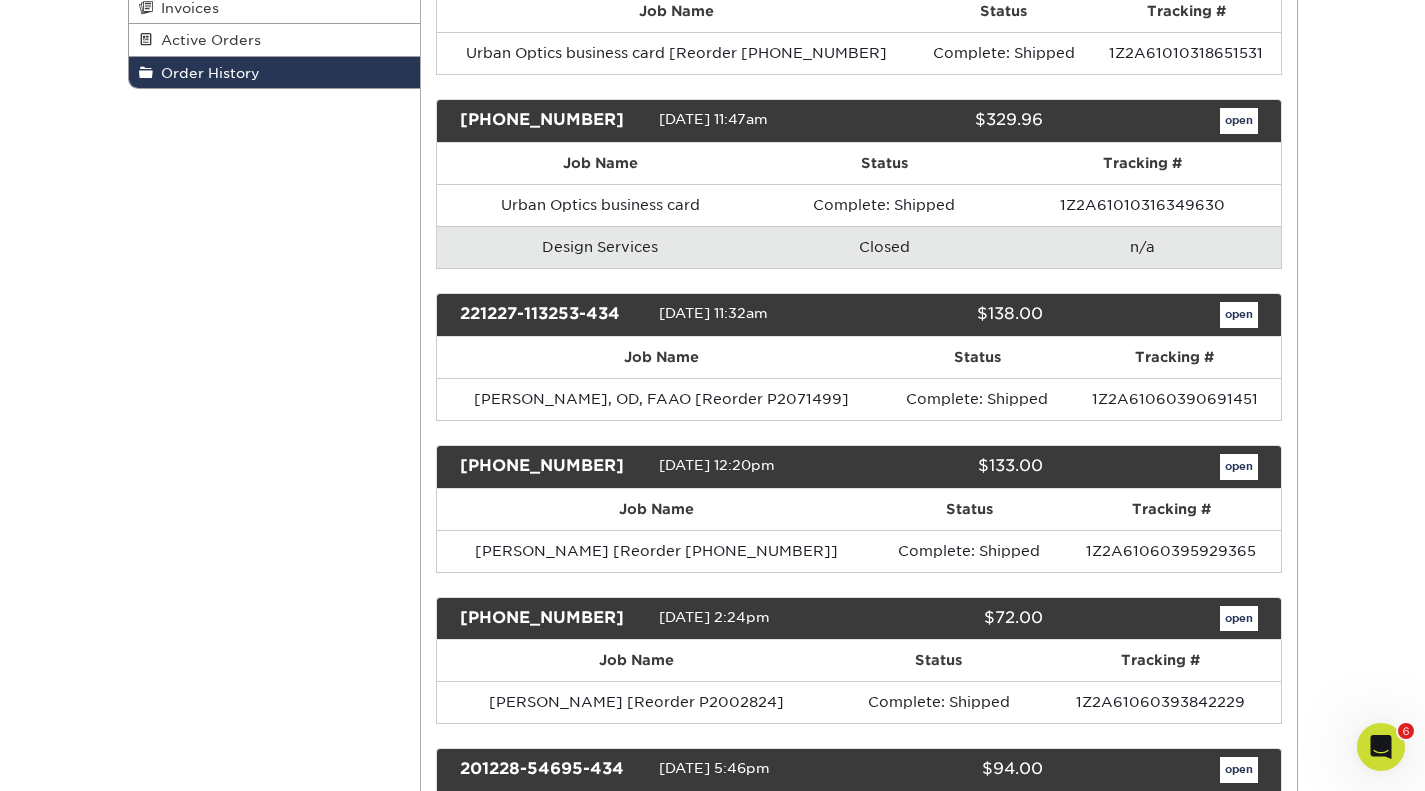 scroll, scrollTop: 0, scrollLeft: 0, axis: both 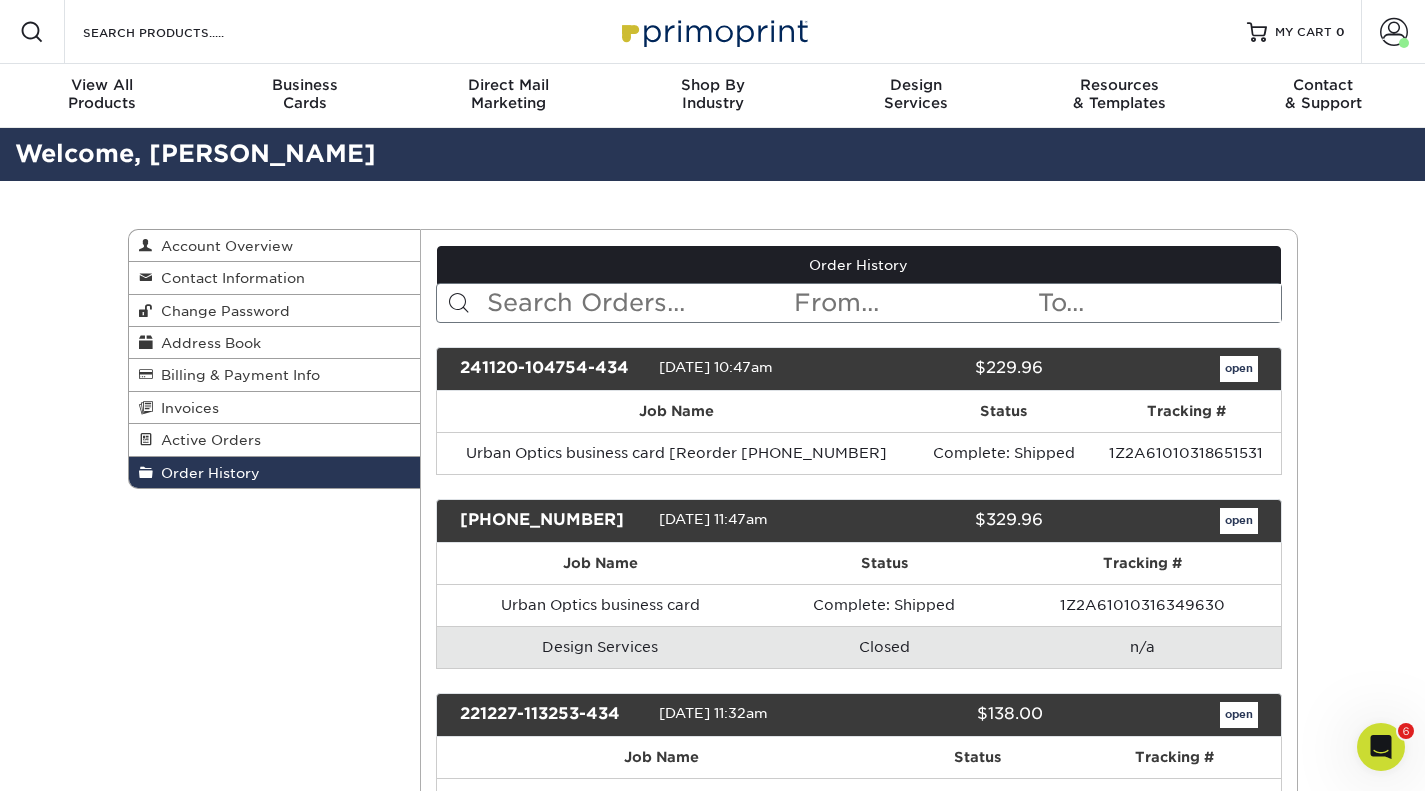 click on "Urban Optics business card [Reorder [PHONE_NUMBER]" at bounding box center [676, 453] 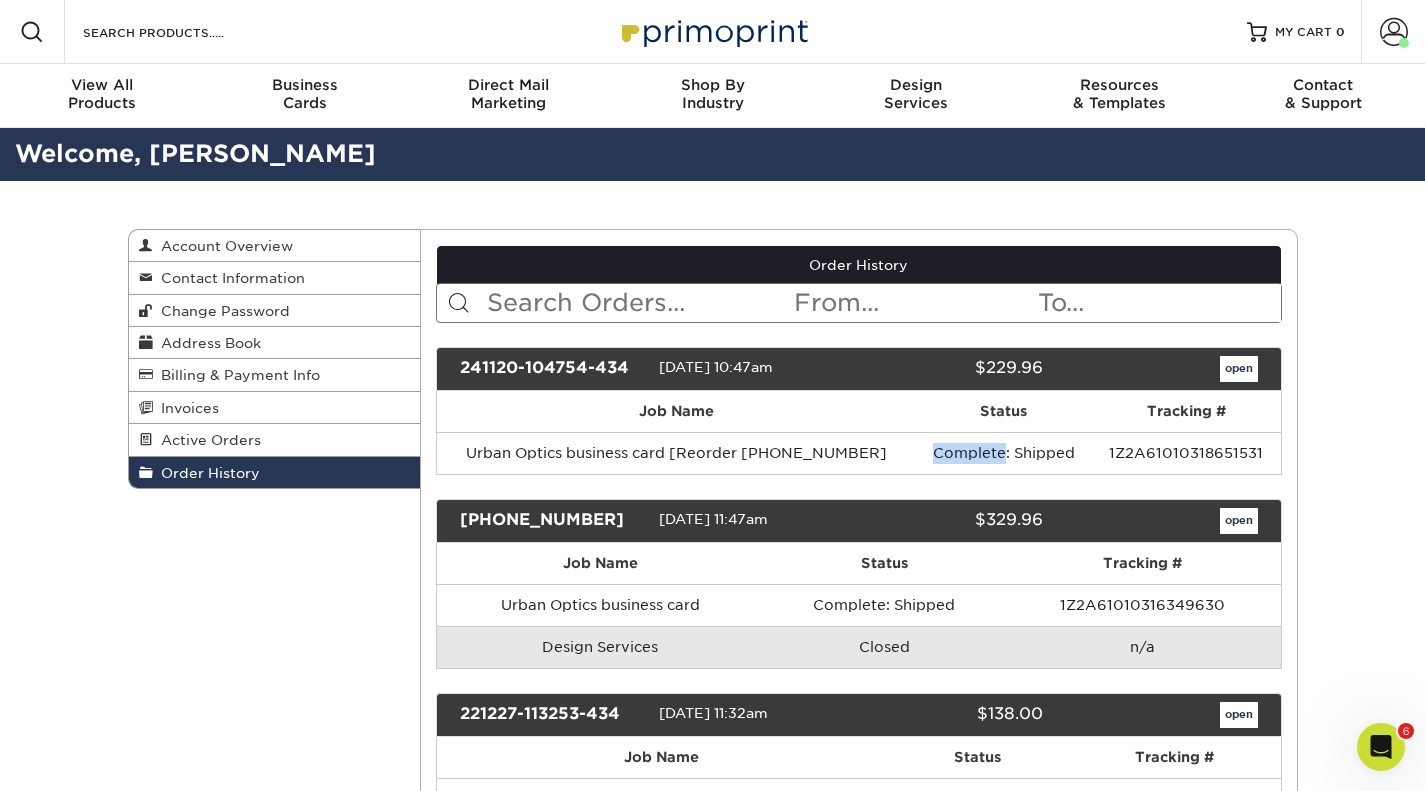 click on "Complete: Shipped" at bounding box center (1004, 453) 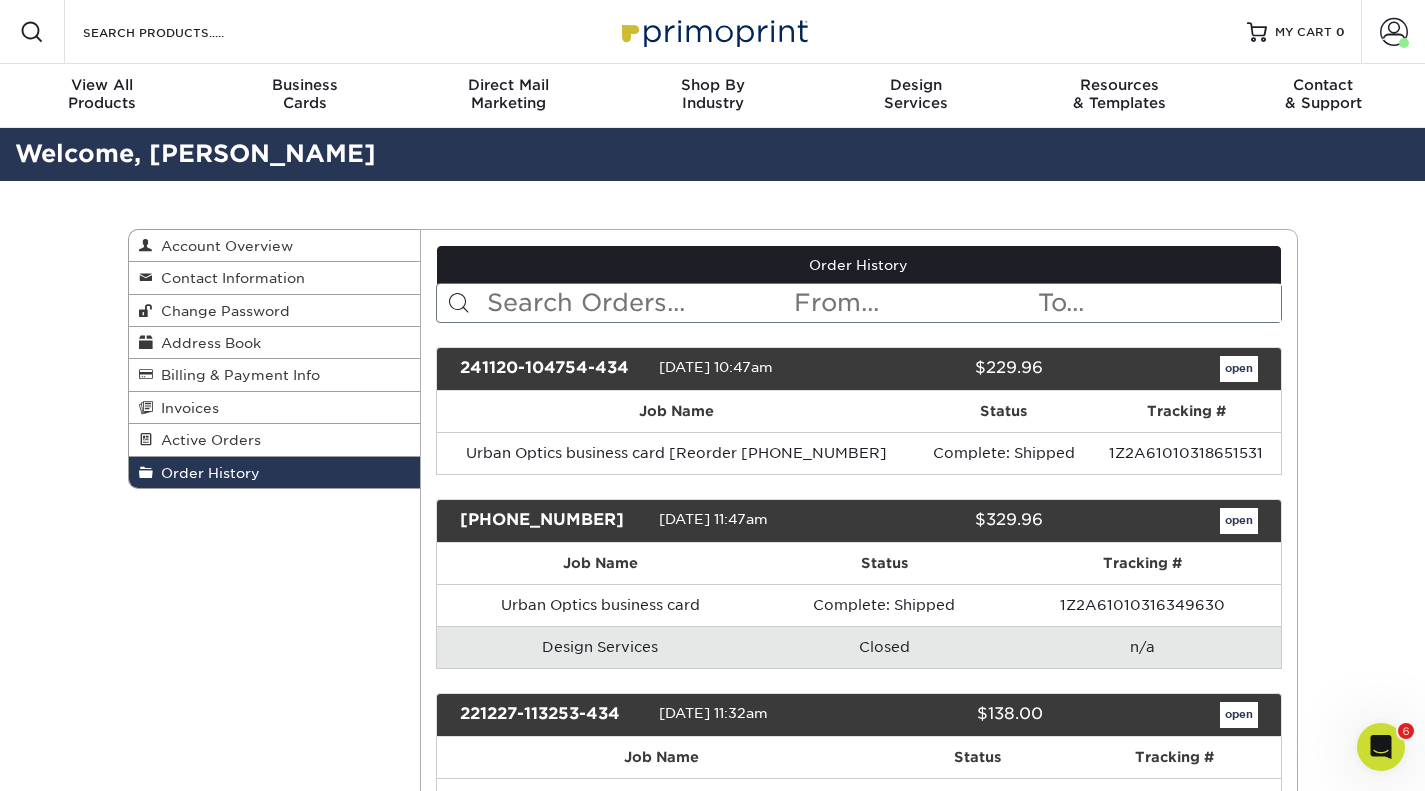 click on "241120-104754-434" at bounding box center [552, 369] 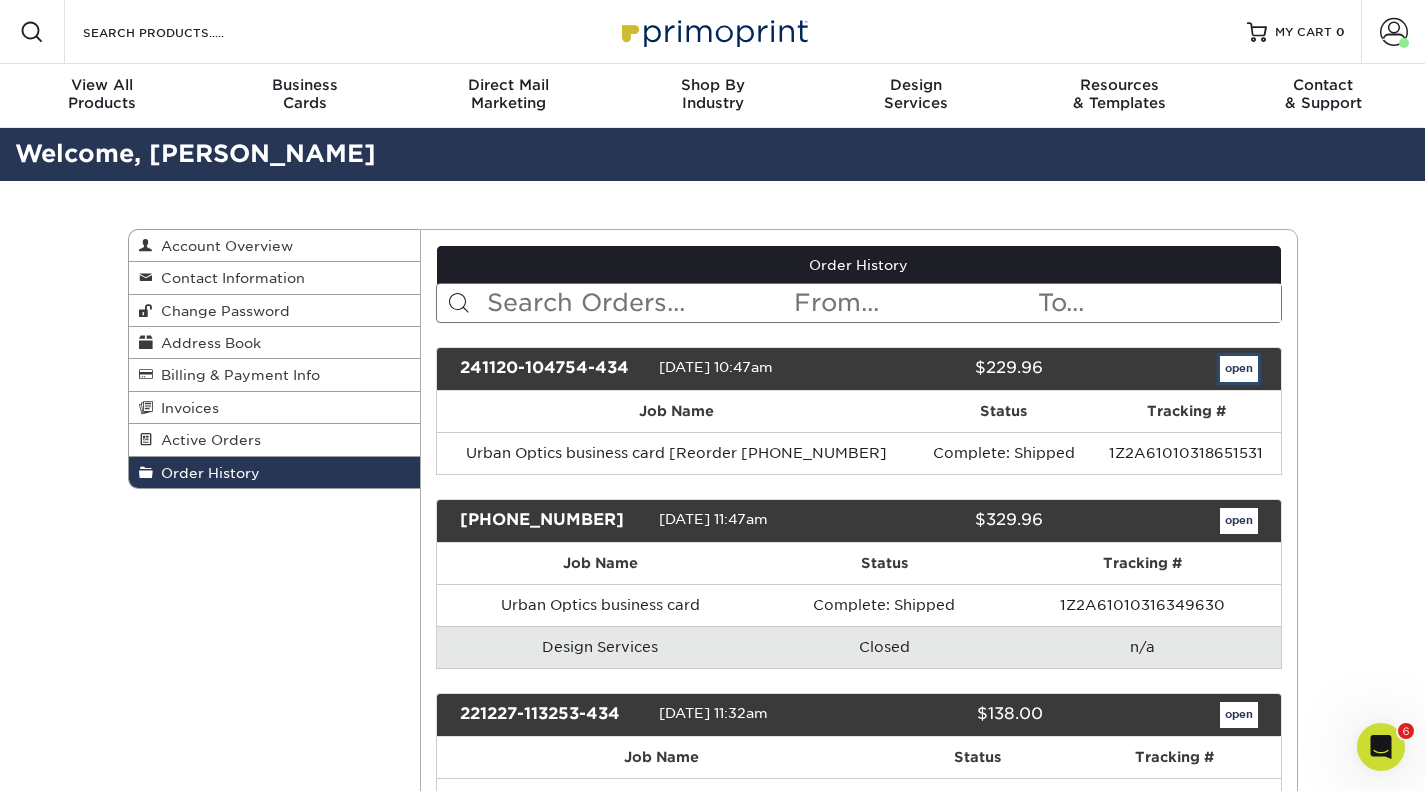 click on "open" at bounding box center (1239, 369) 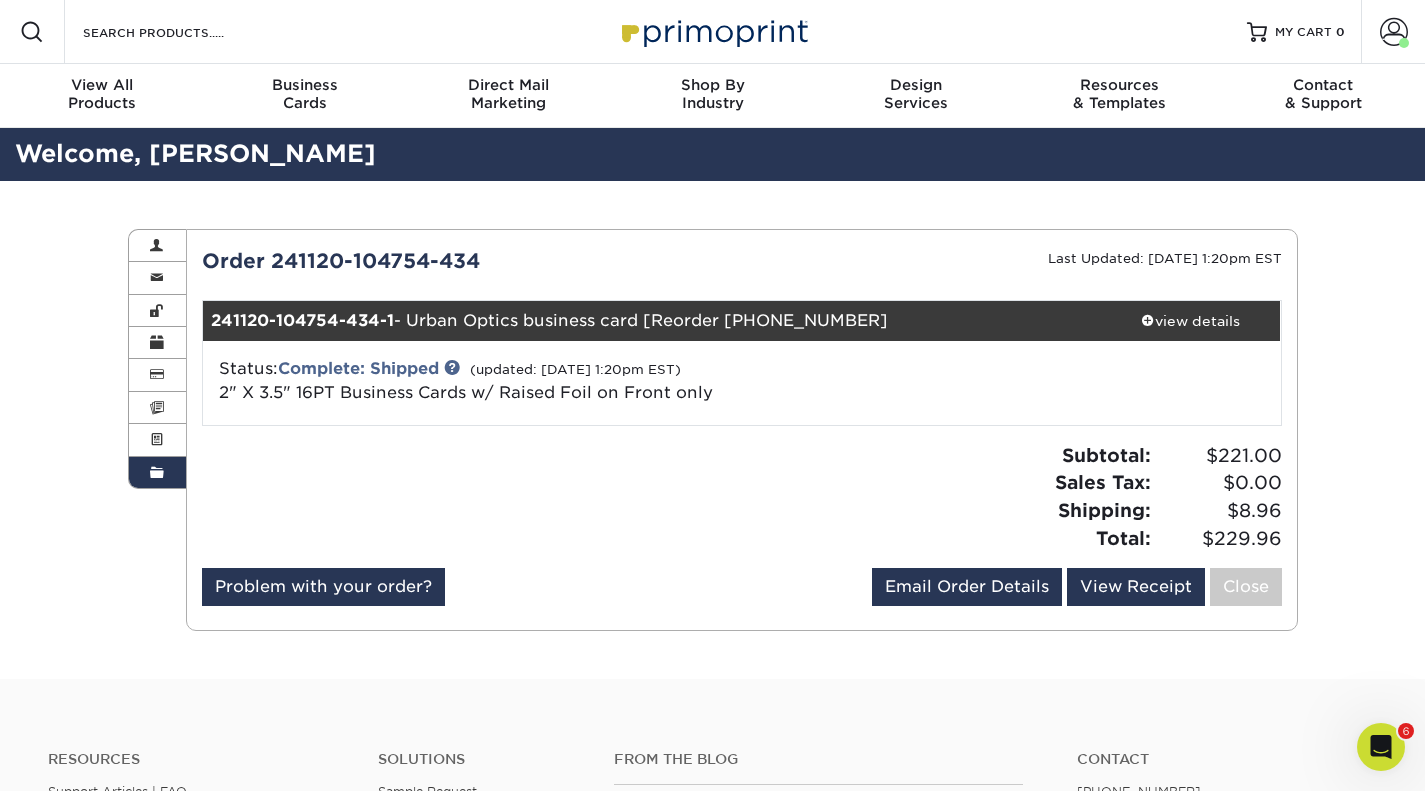 click at bounding box center (157, 440) 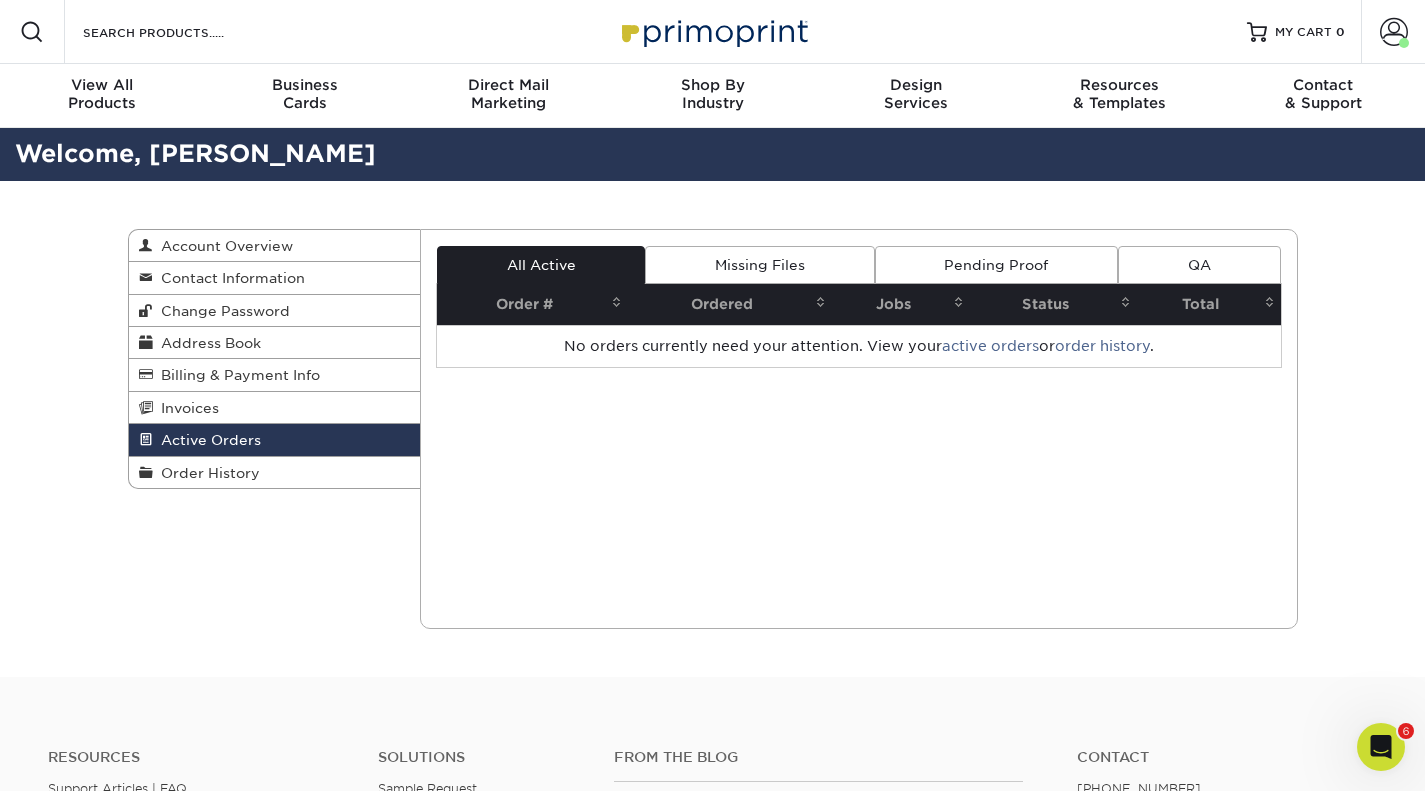 click on "MY CART" at bounding box center (1303, 32) 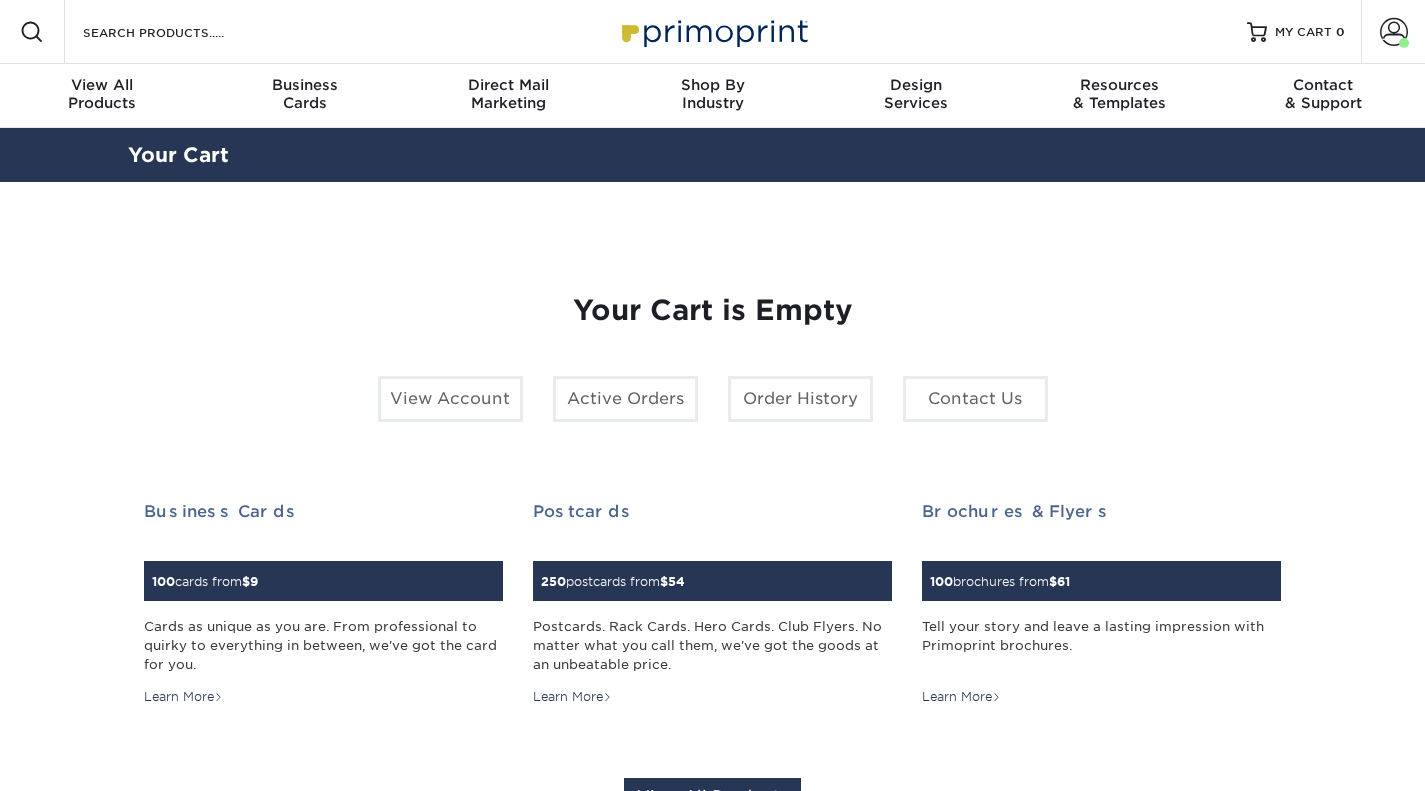 scroll, scrollTop: 0, scrollLeft: 0, axis: both 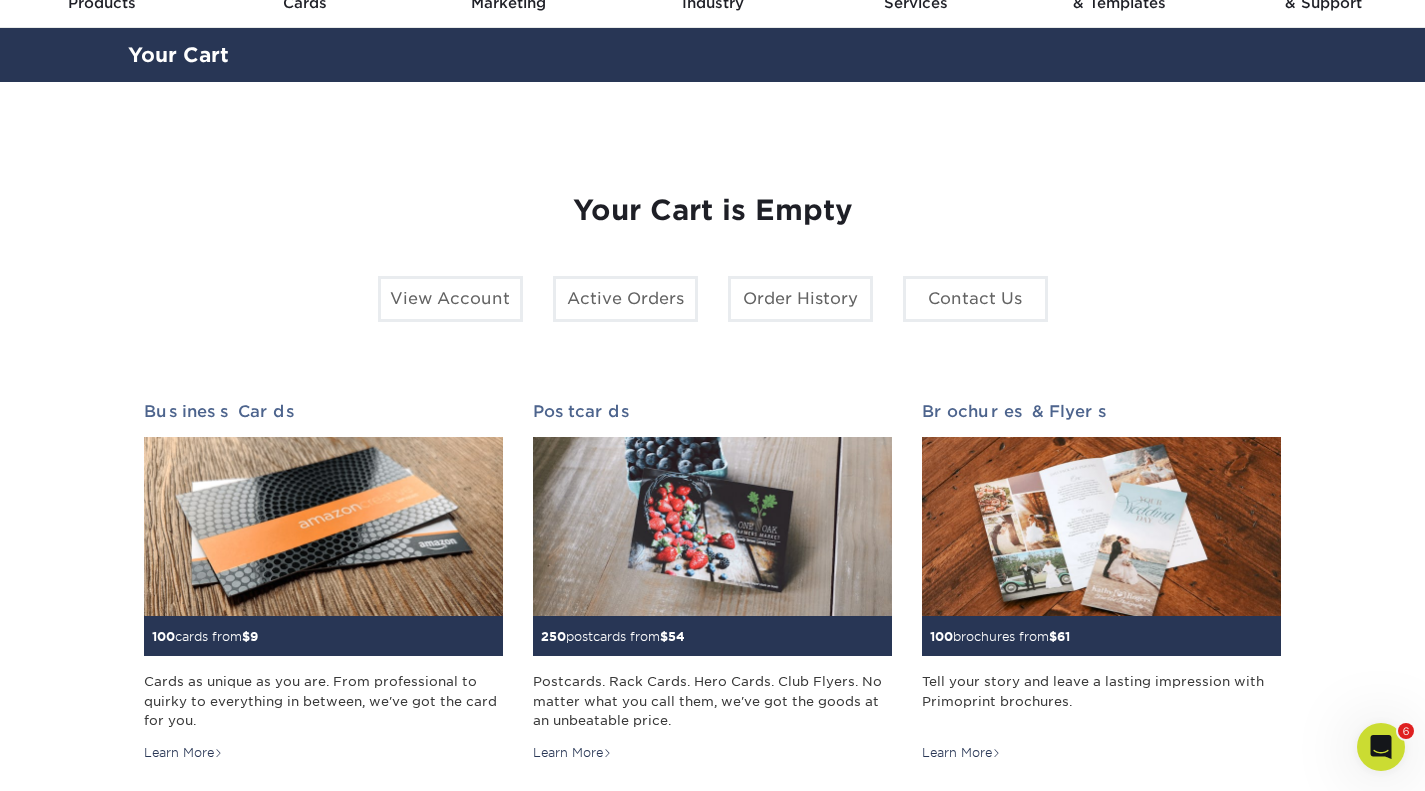 click on "Order History" at bounding box center [800, 299] 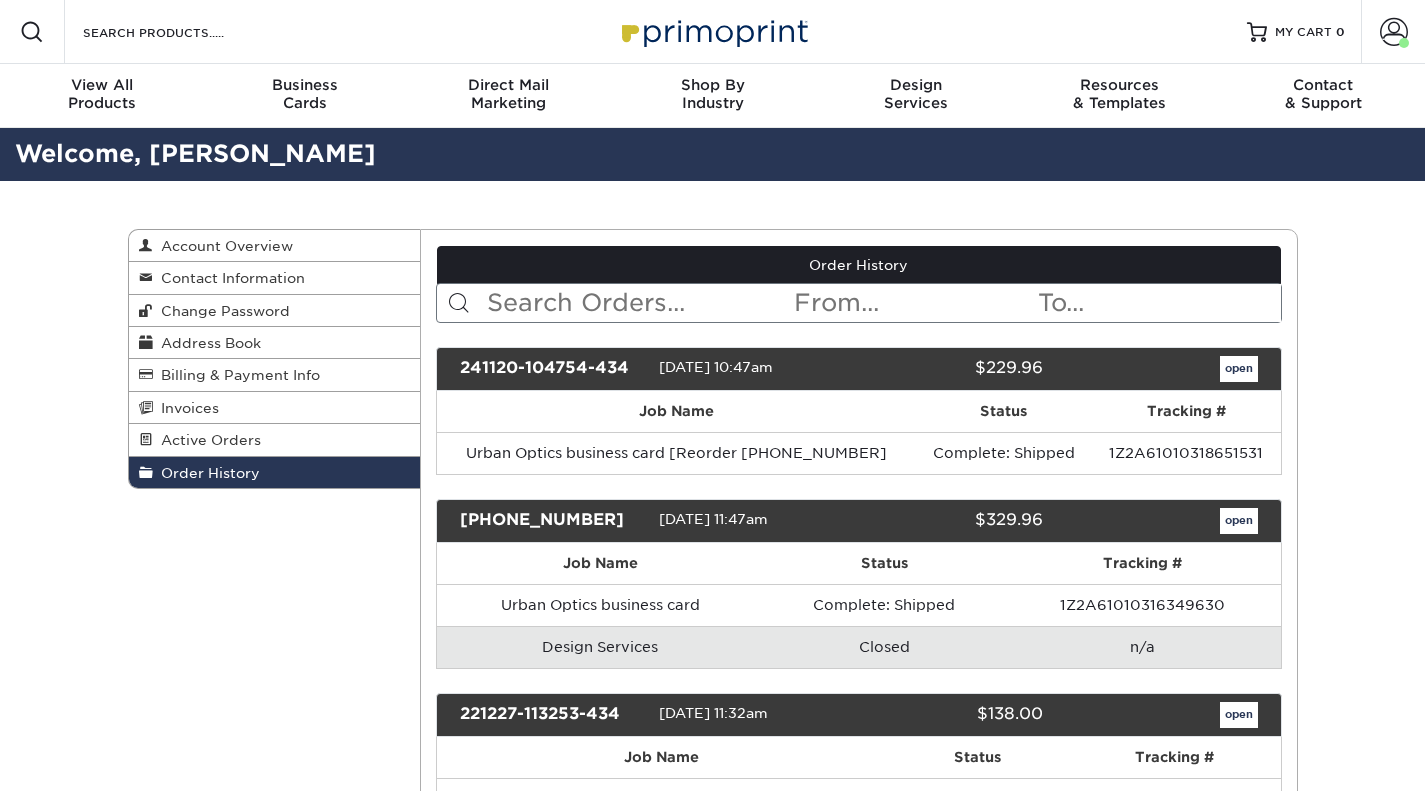 scroll, scrollTop: 0, scrollLeft: 0, axis: both 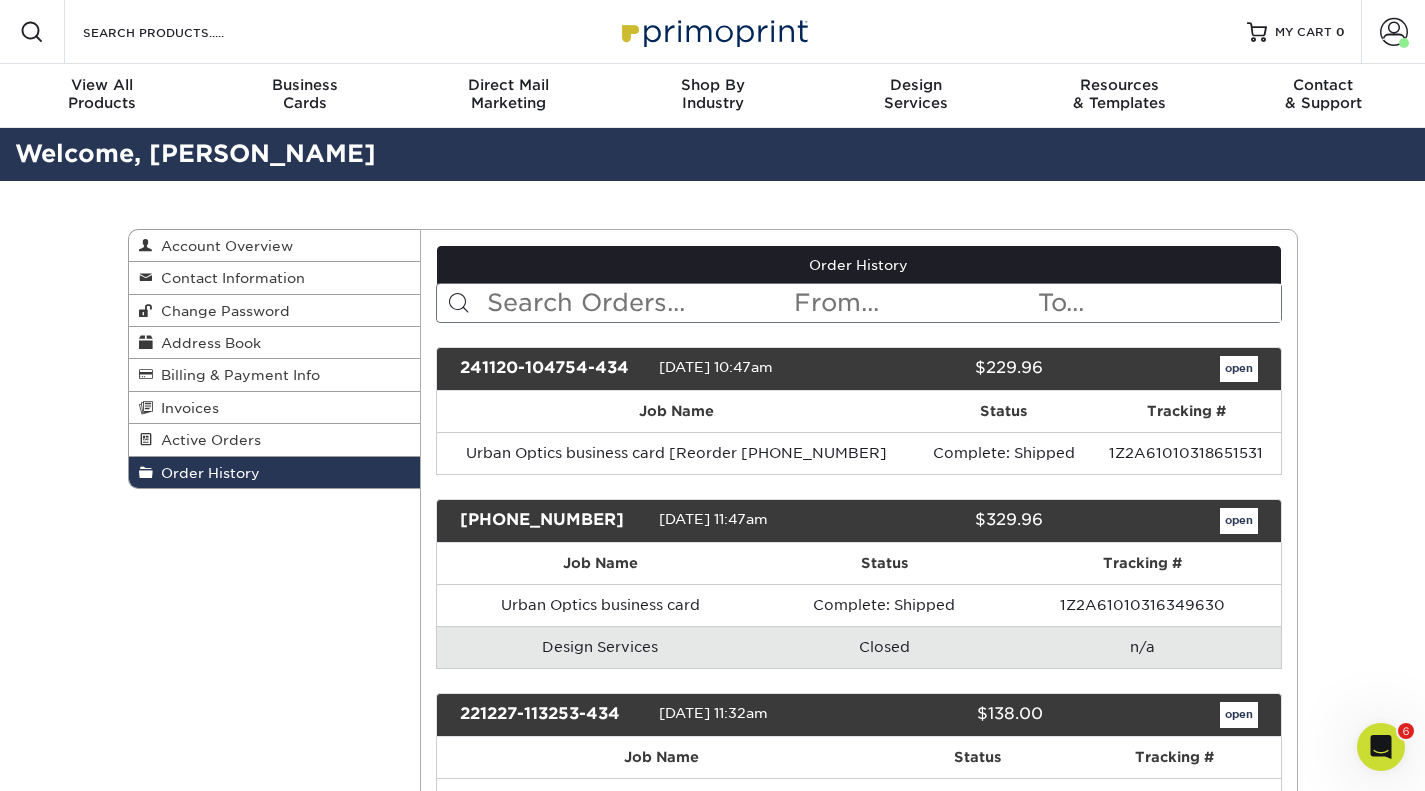 click on "Job Name" at bounding box center [676, 411] 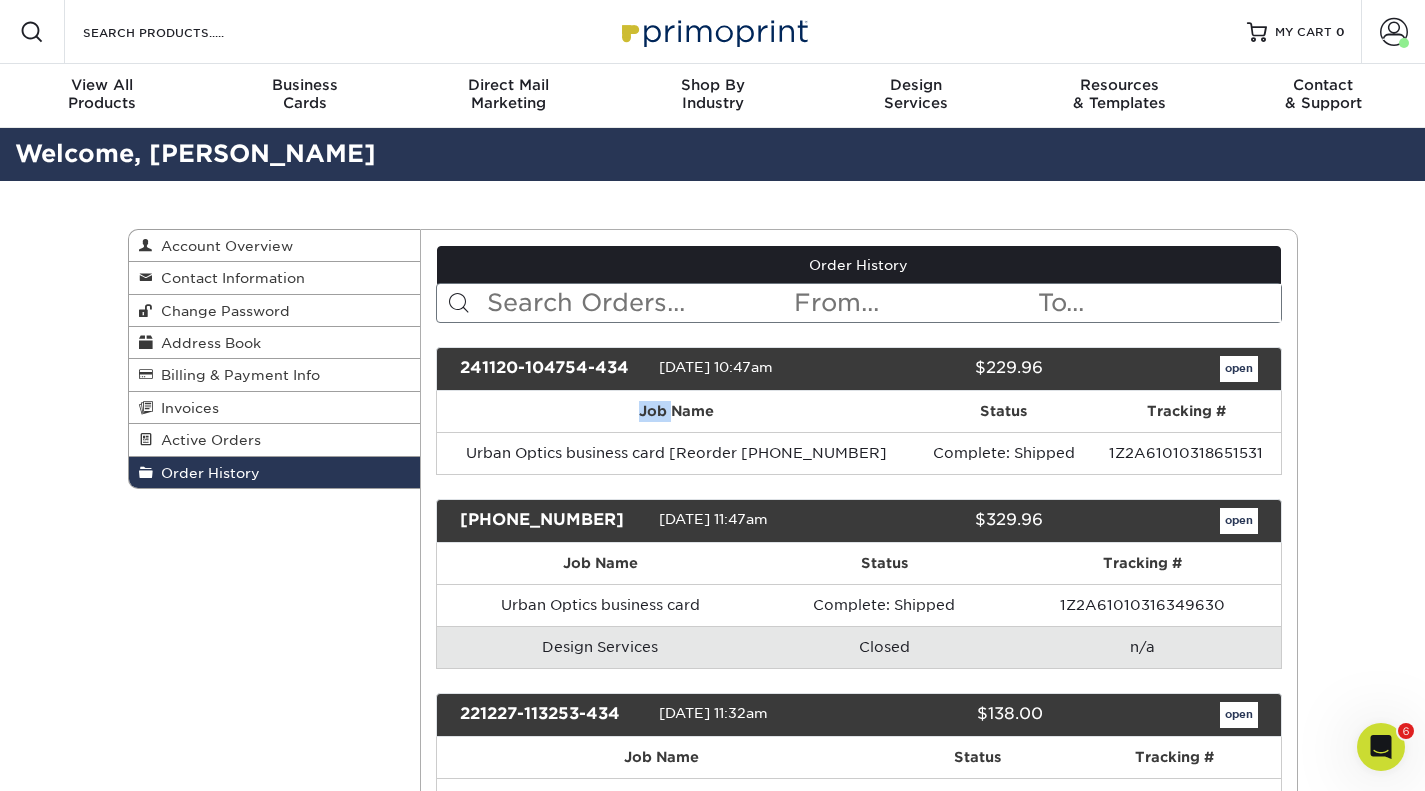 click on "Job Name" at bounding box center [676, 411] 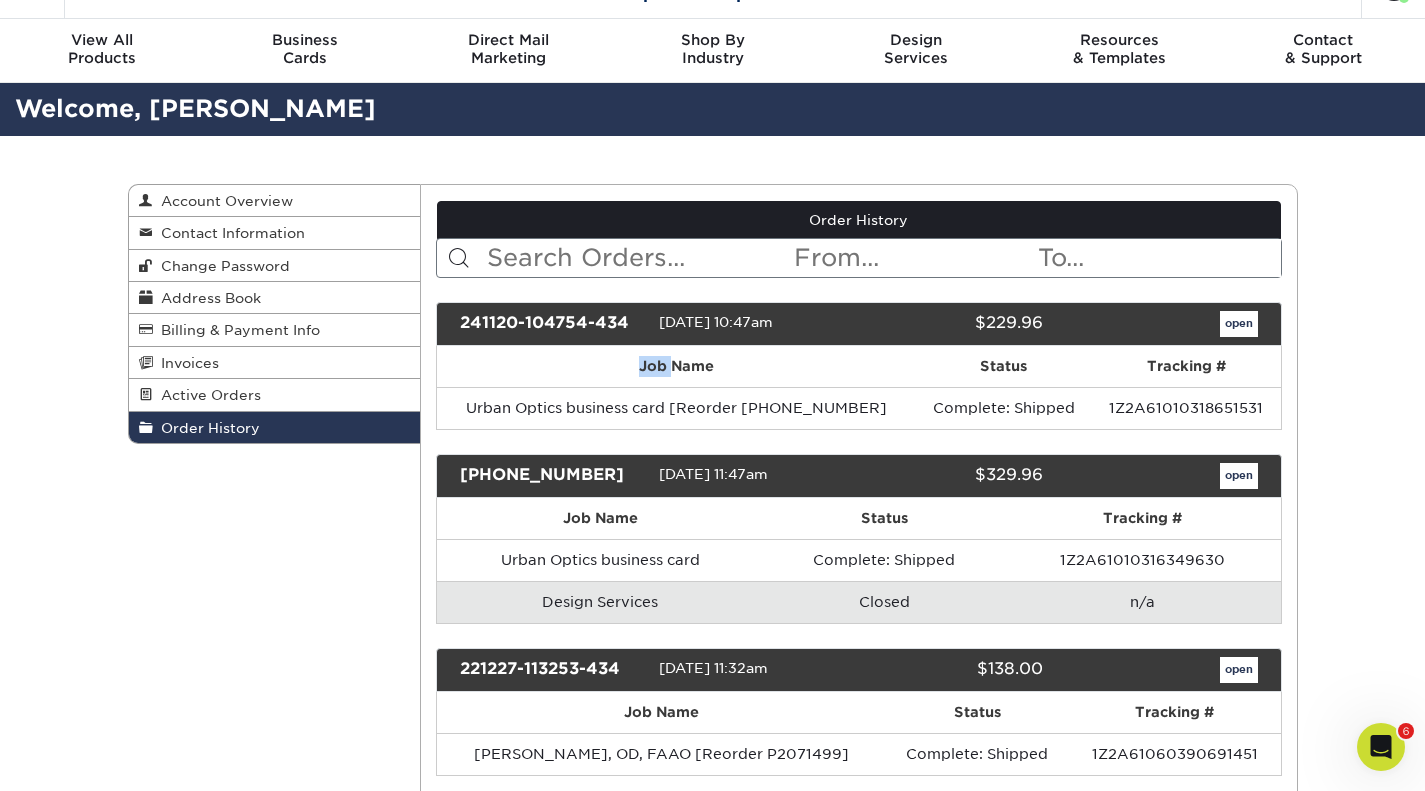 scroll, scrollTop: 0, scrollLeft: 0, axis: both 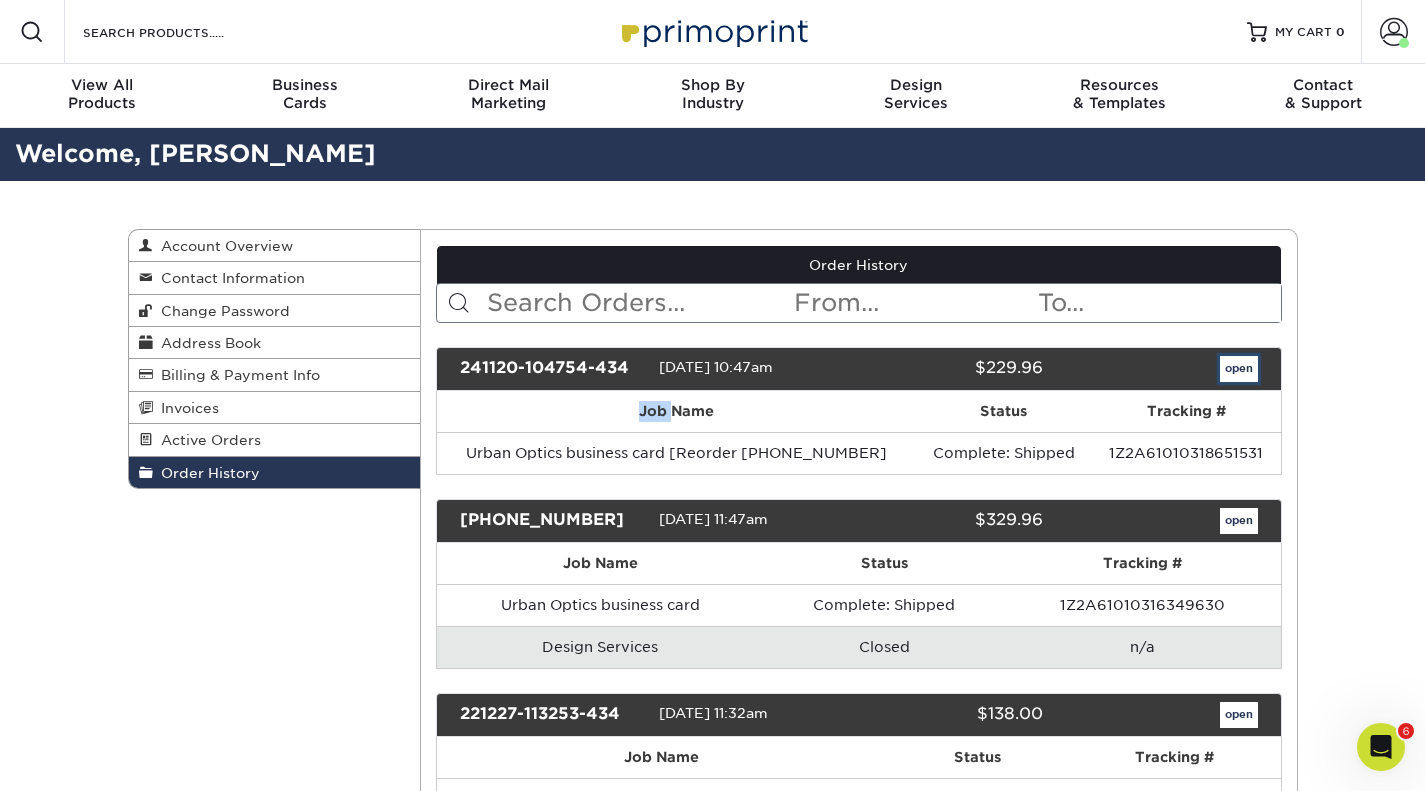click on "open" at bounding box center [1239, 369] 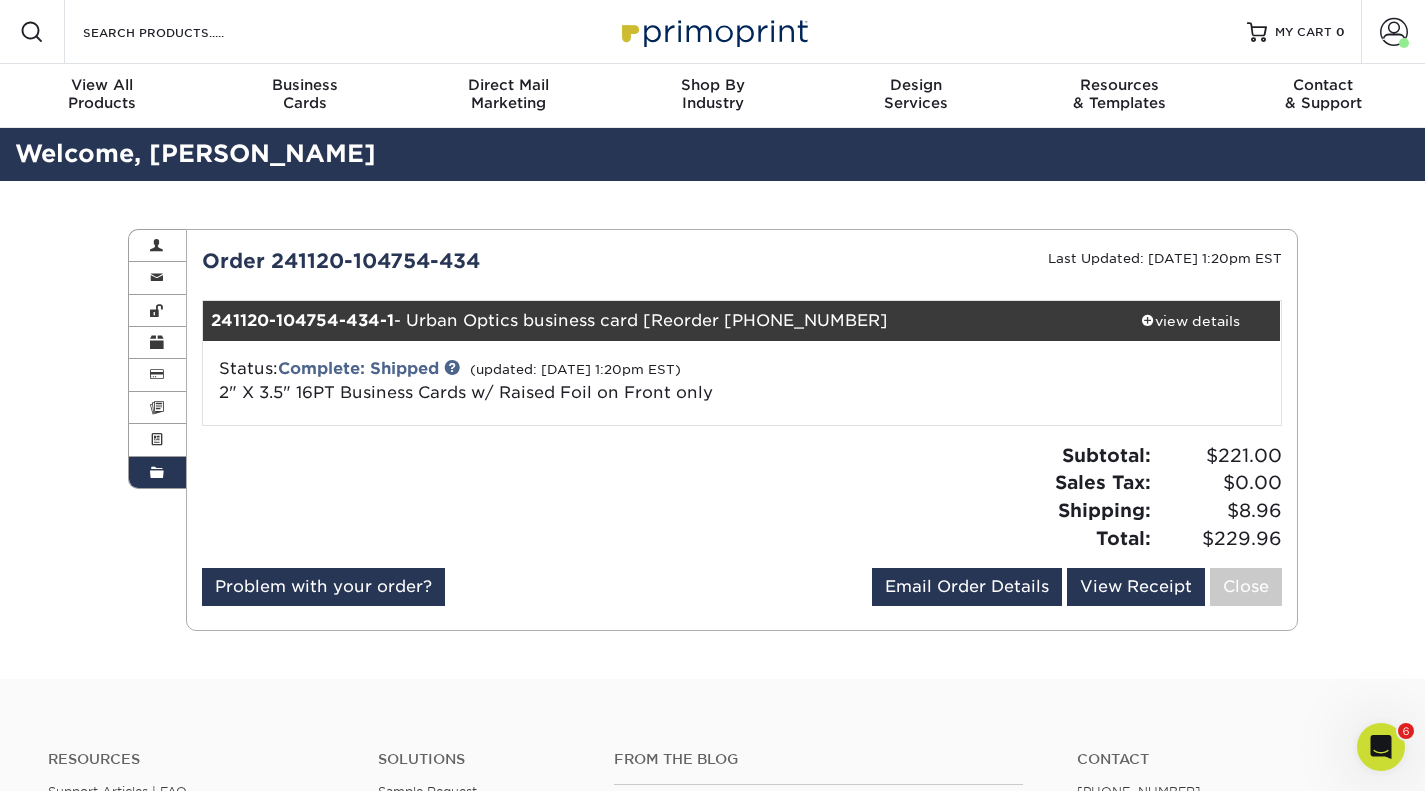 click on "view details" at bounding box center (1191, 321) 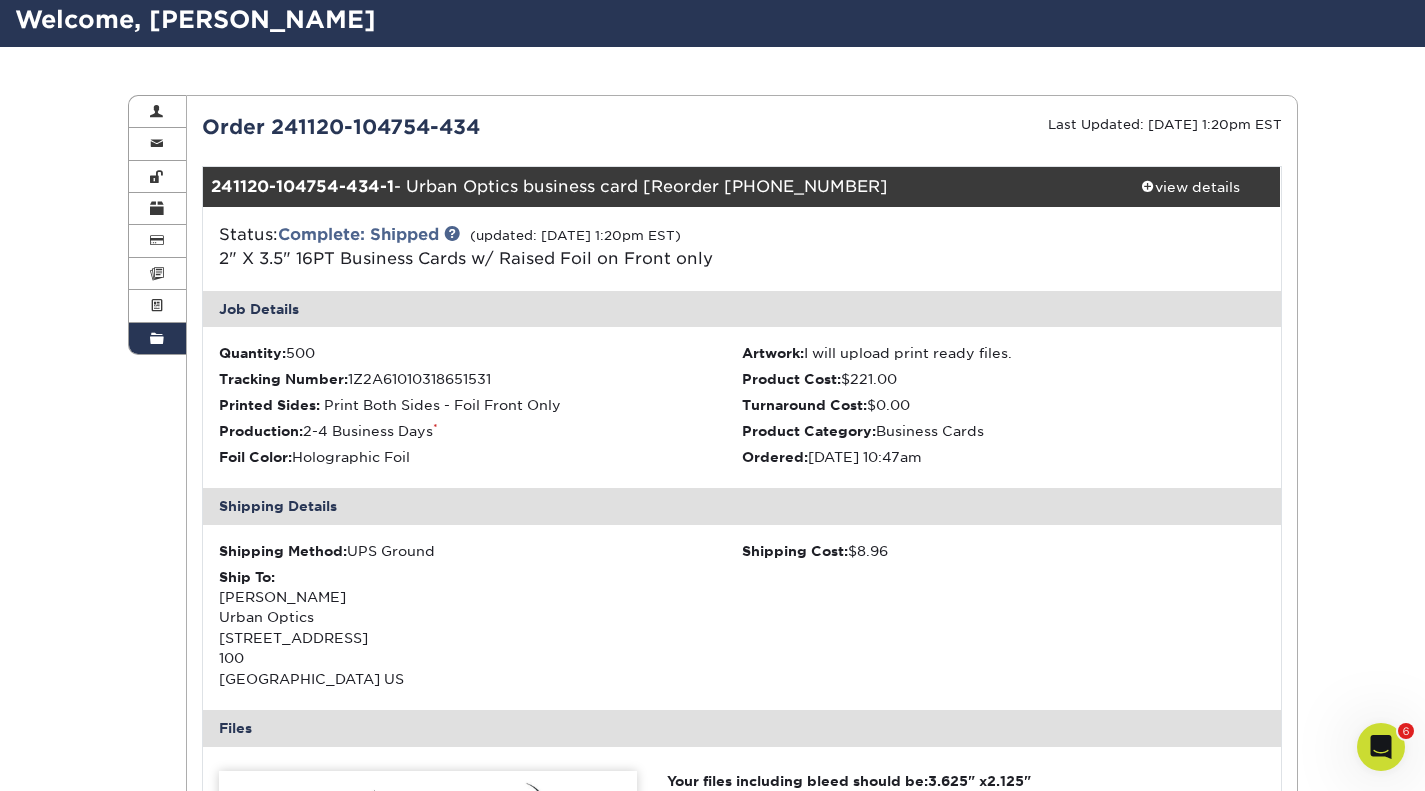 scroll, scrollTop: 100, scrollLeft: 0, axis: vertical 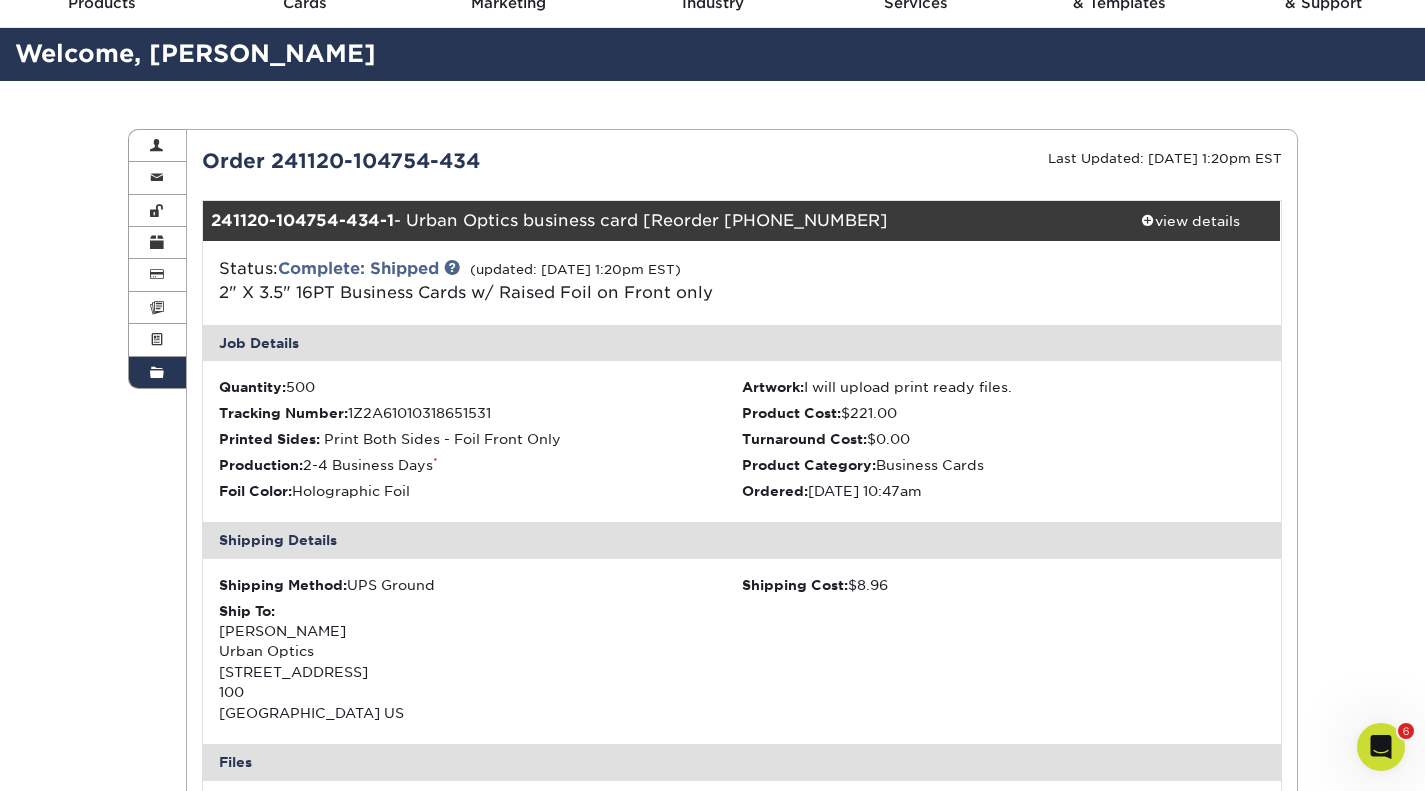 click at bounding box center [157, 178] 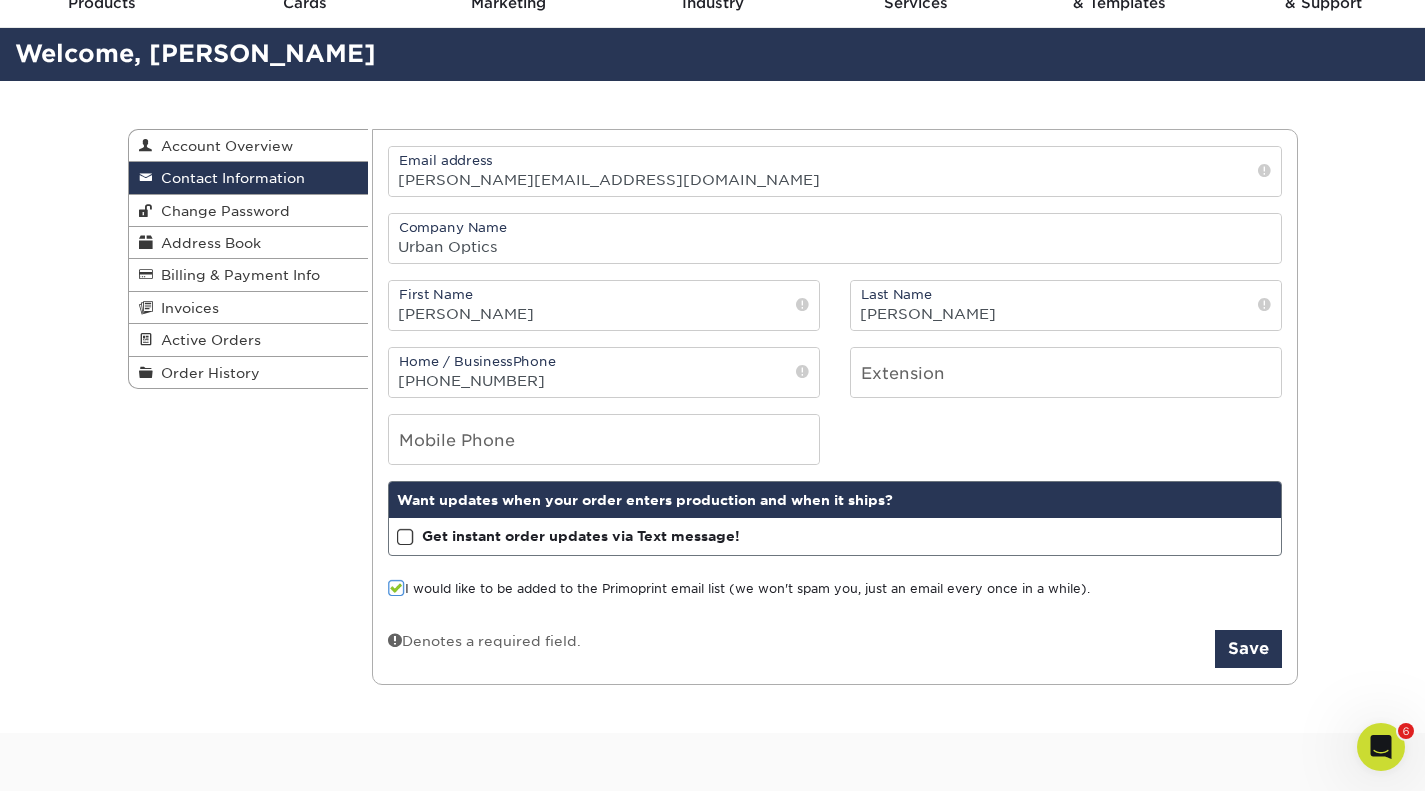 scroll, scrollTop: 0, scrollLeft: 0, axis: both 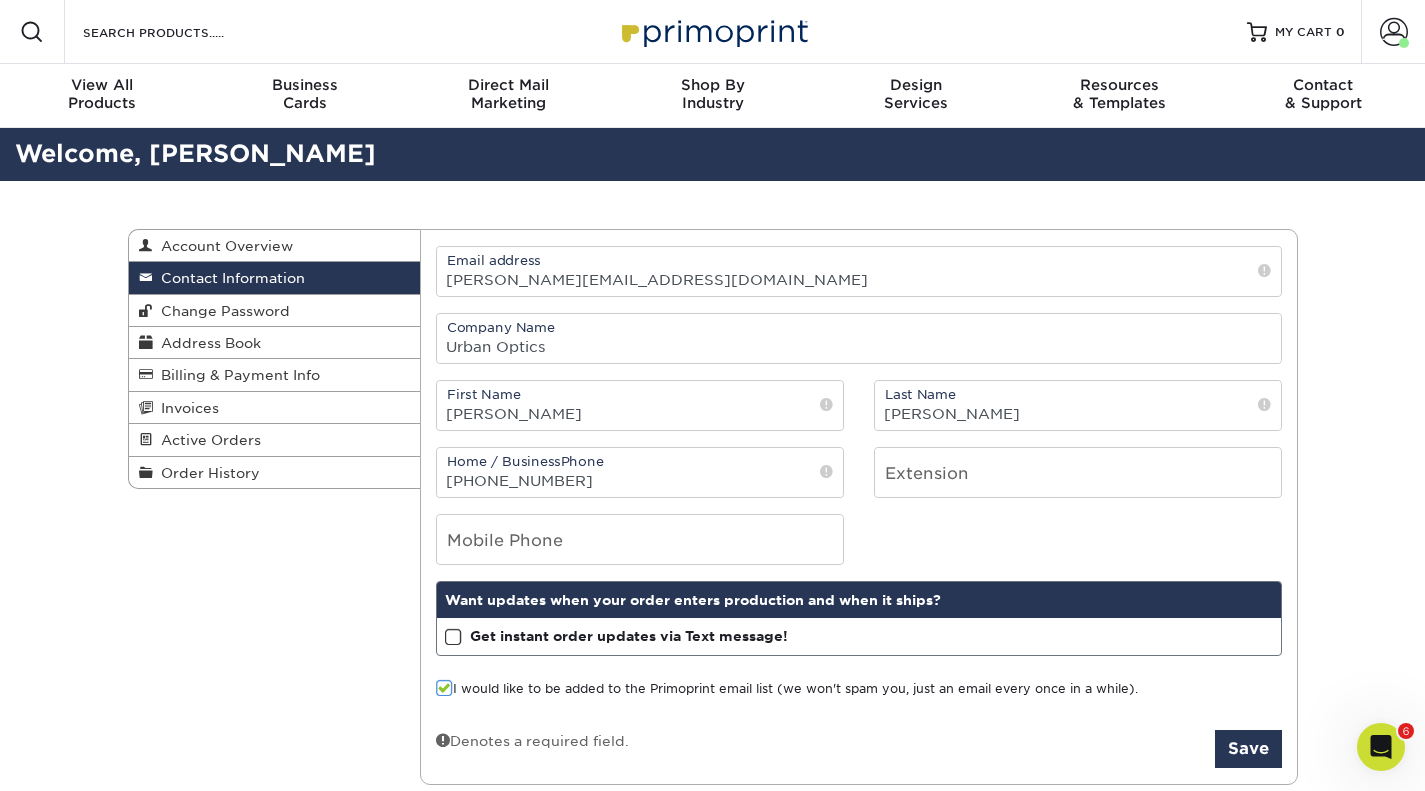 click on "Invoices" at bounding box center [275, 408] 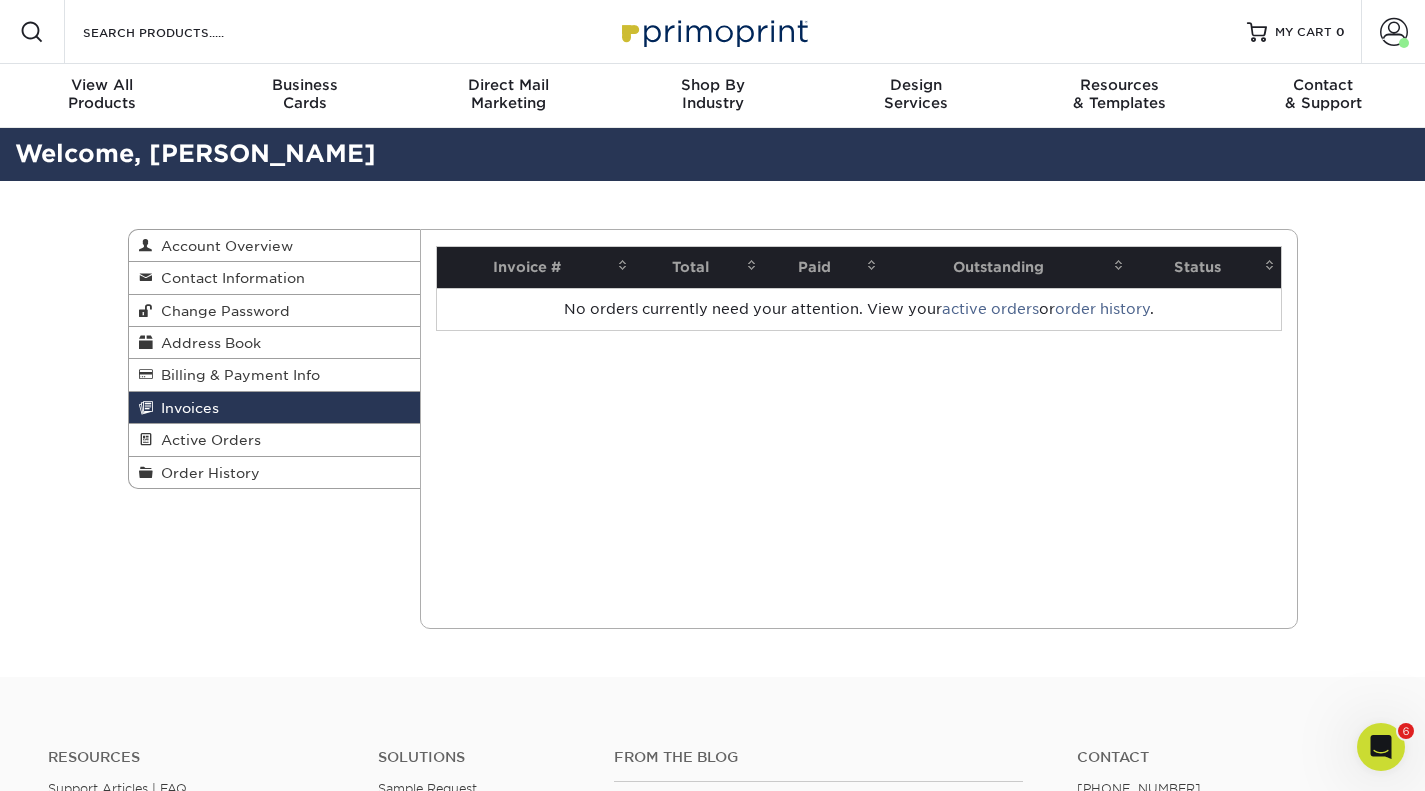 click on "Active Orders" at bounding box center (207, 440) 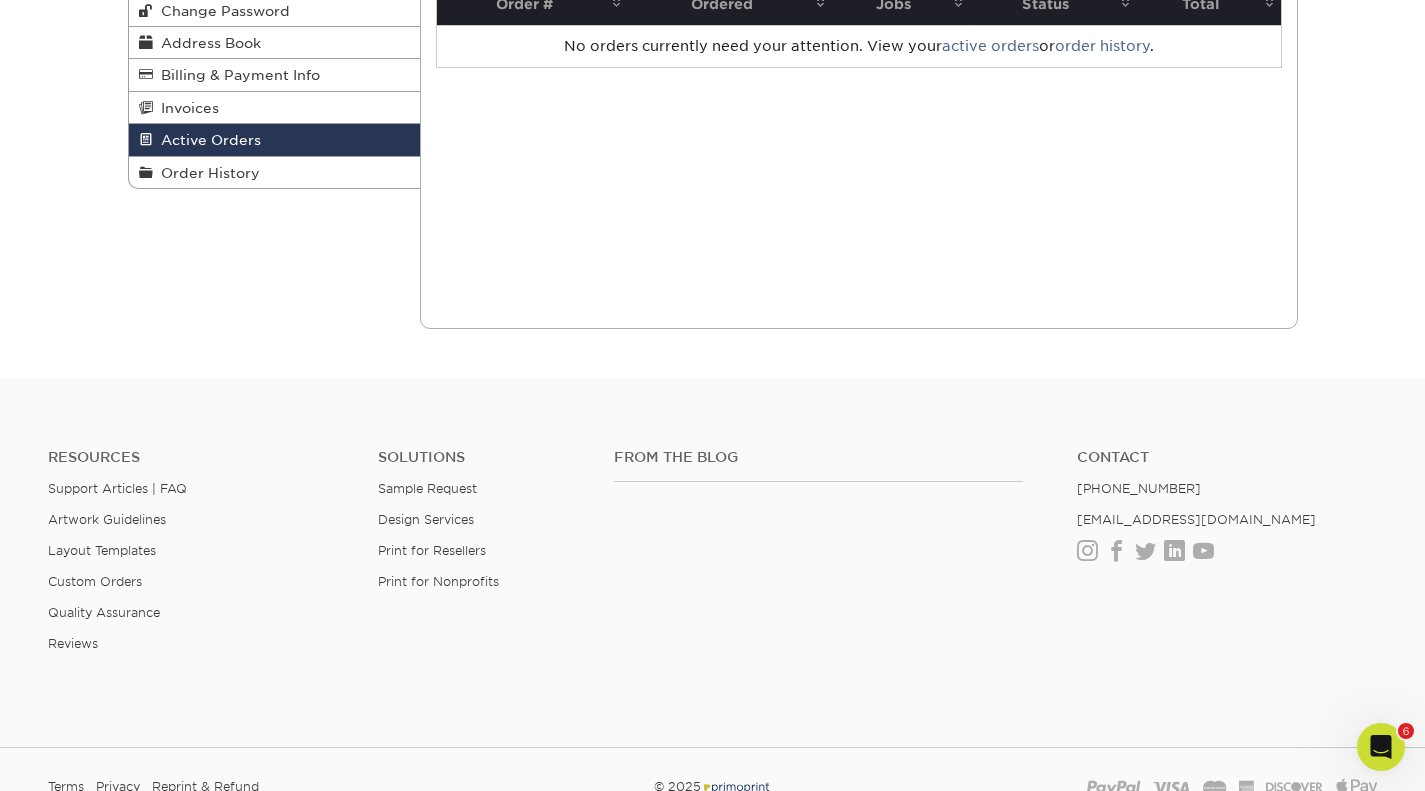 scroll, scrollTop: 0, scrollLeft: 0, axis: both 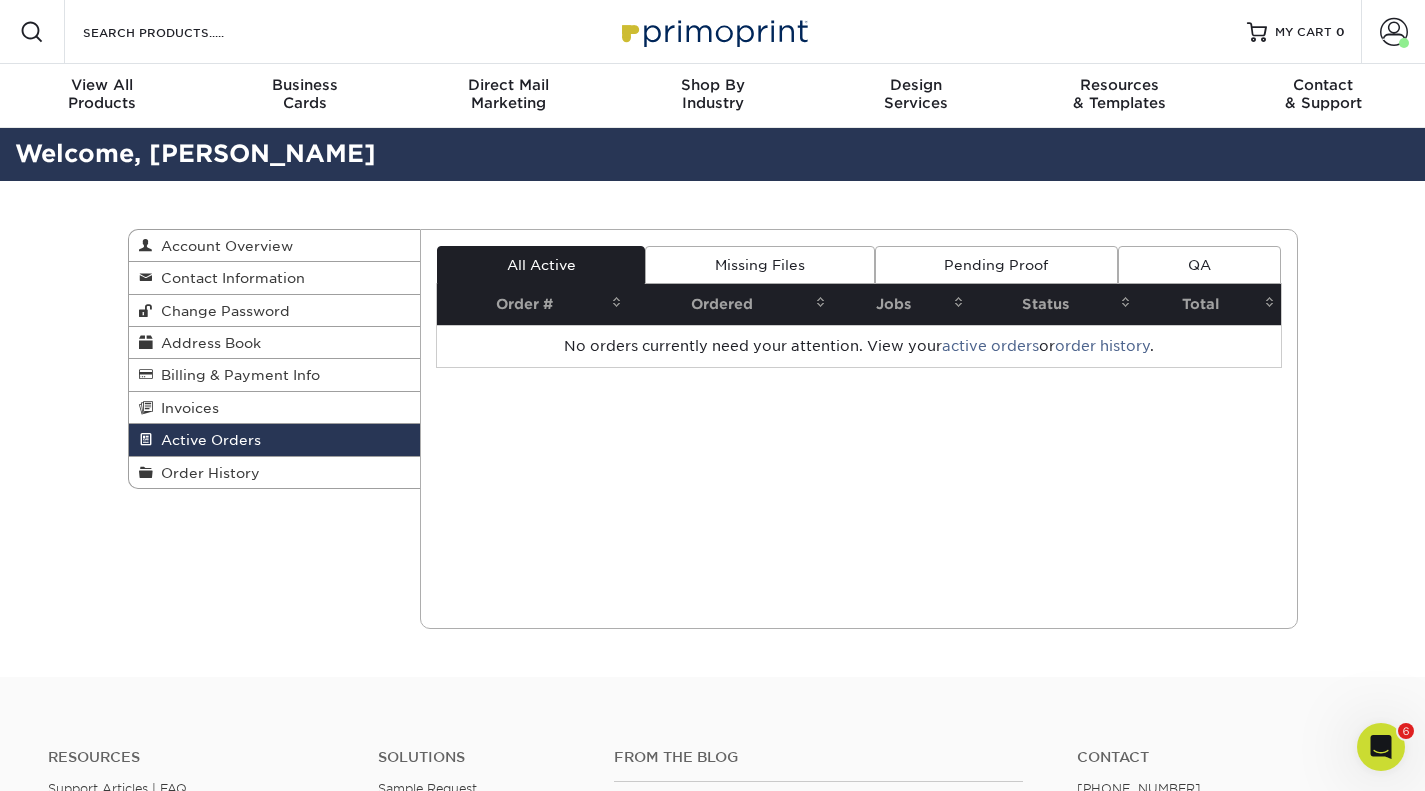 click on "Contact Information" at bounding box center [229, 278] 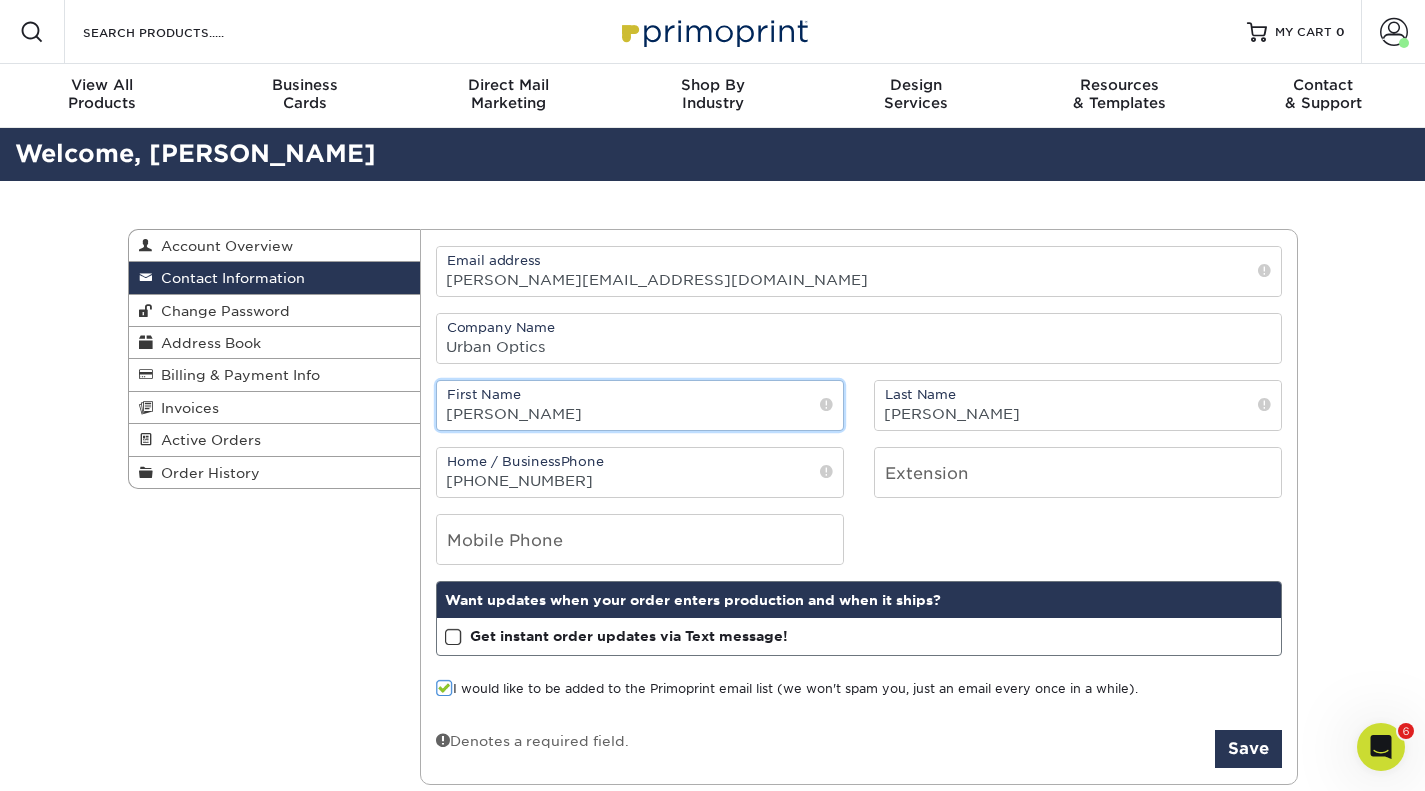 scroll, scrollTop: 0, scrollLeft: 0, axis: both 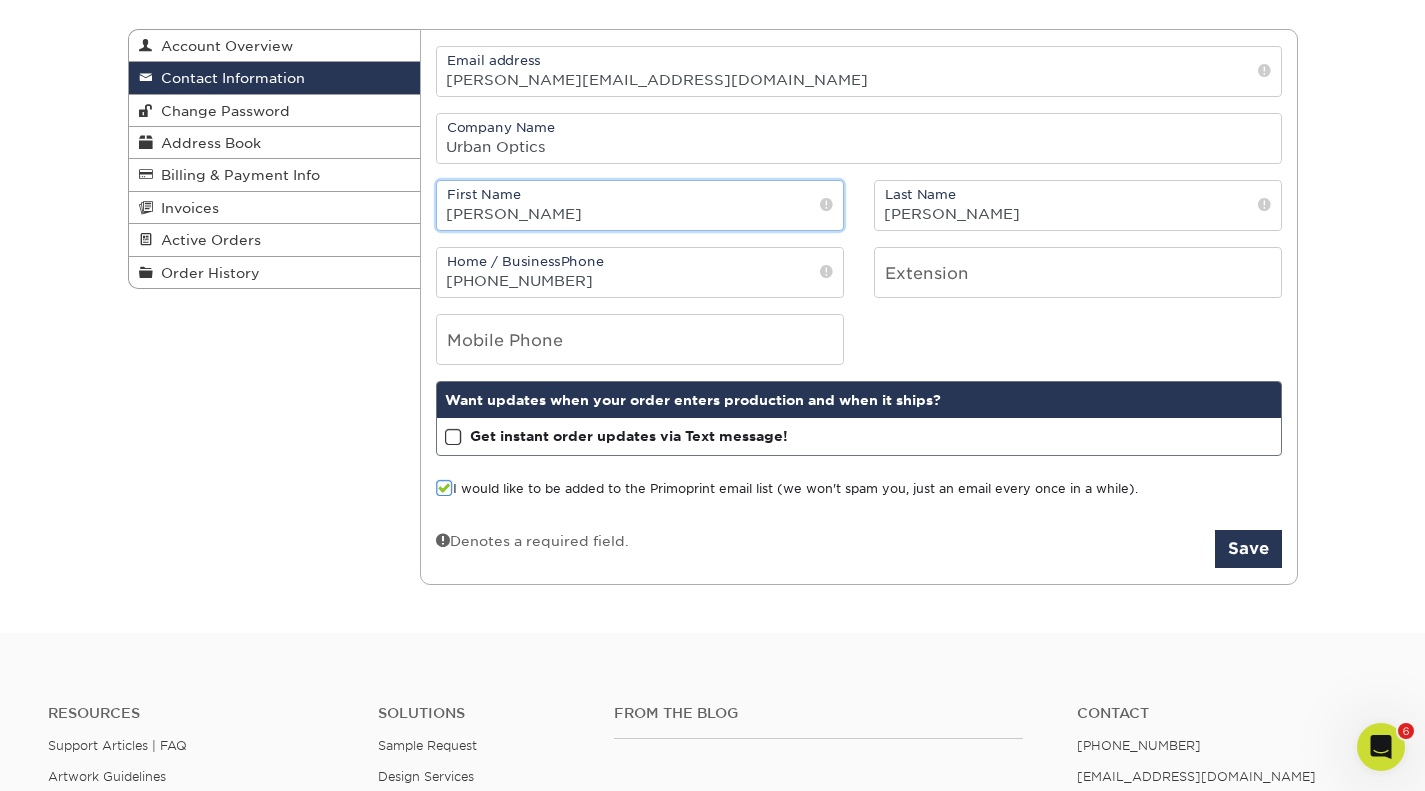 type on "[PERSON_NAME]" 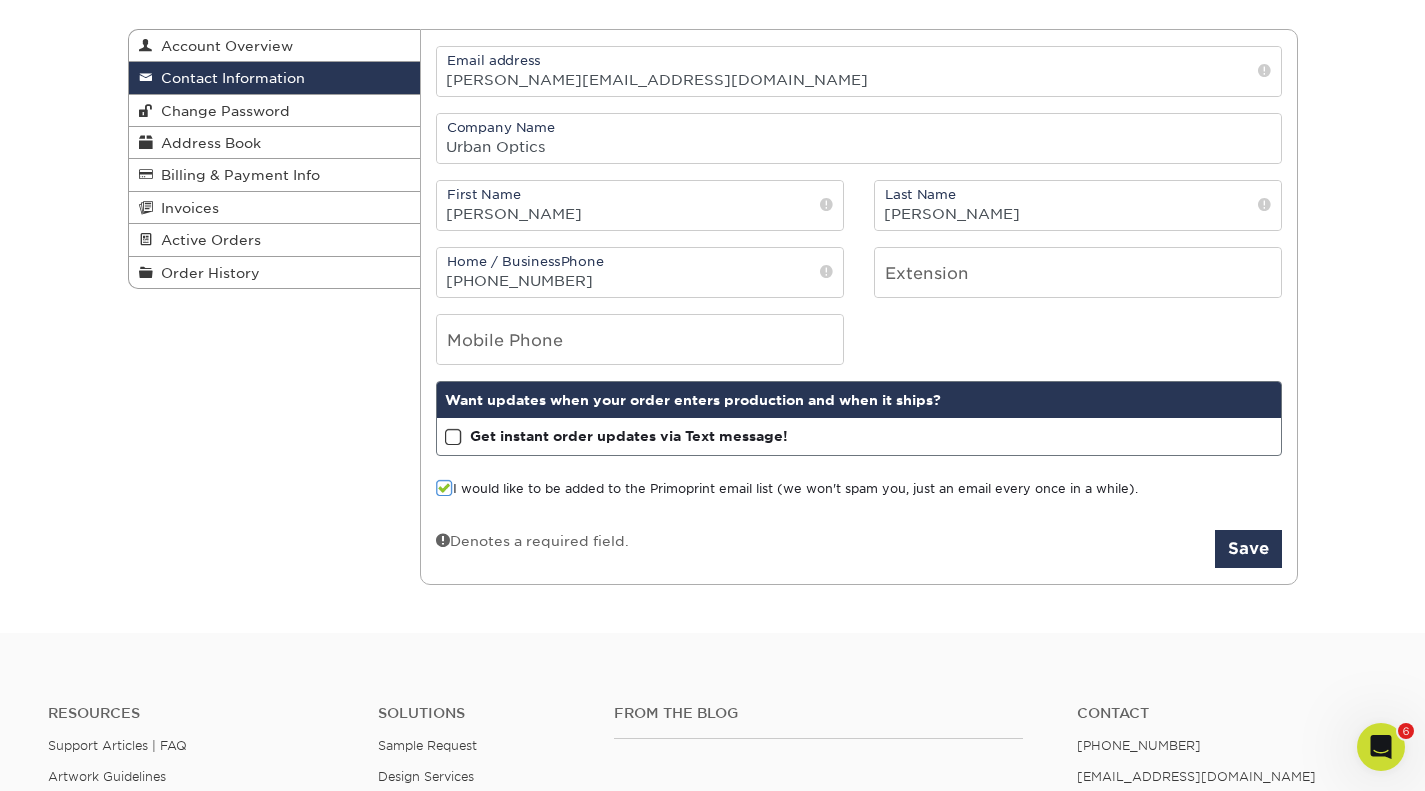 click at bounding box center [444, 488] 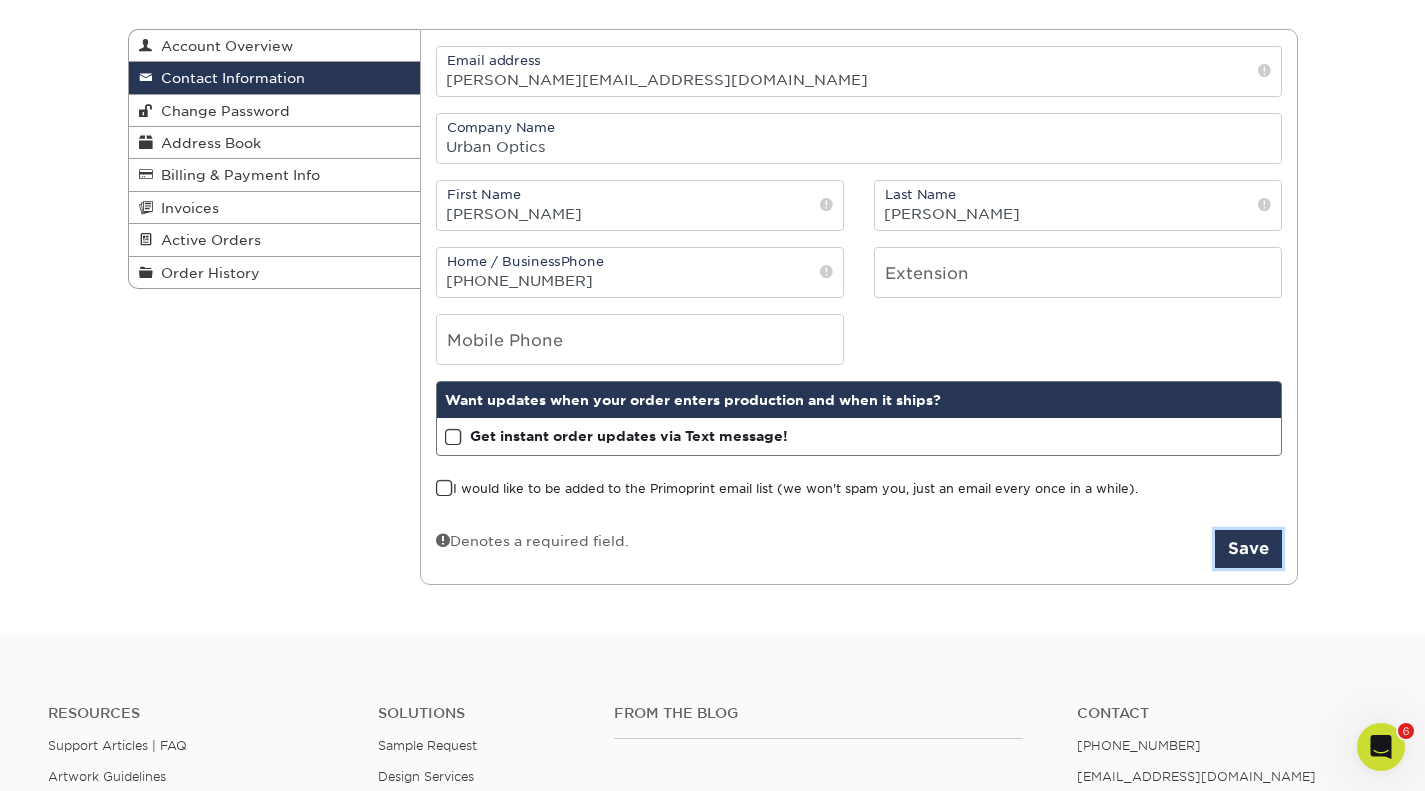 click on "Save" at bounding box center [1248, 549] 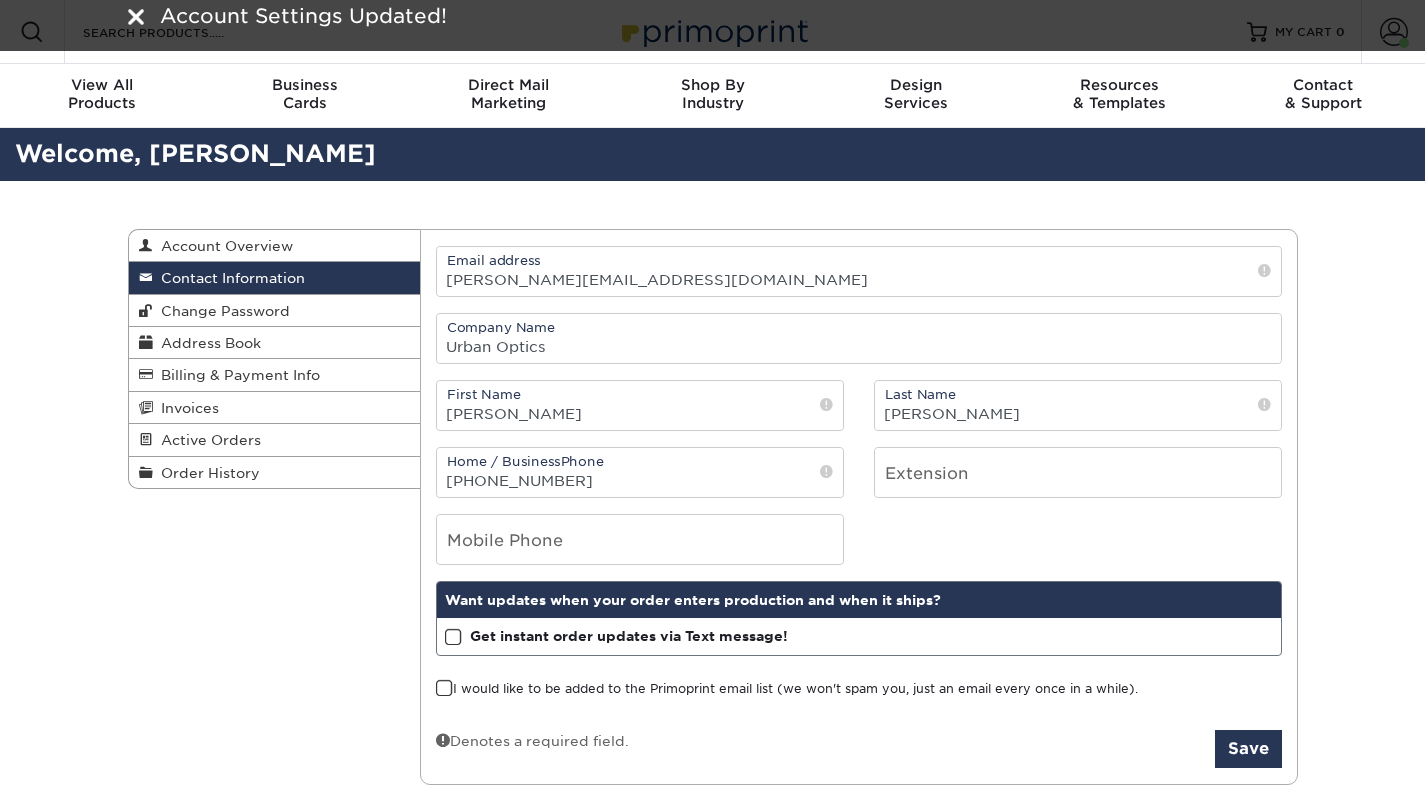 scroll, scrollTop: 0, scrollLeft: 0, axis: both 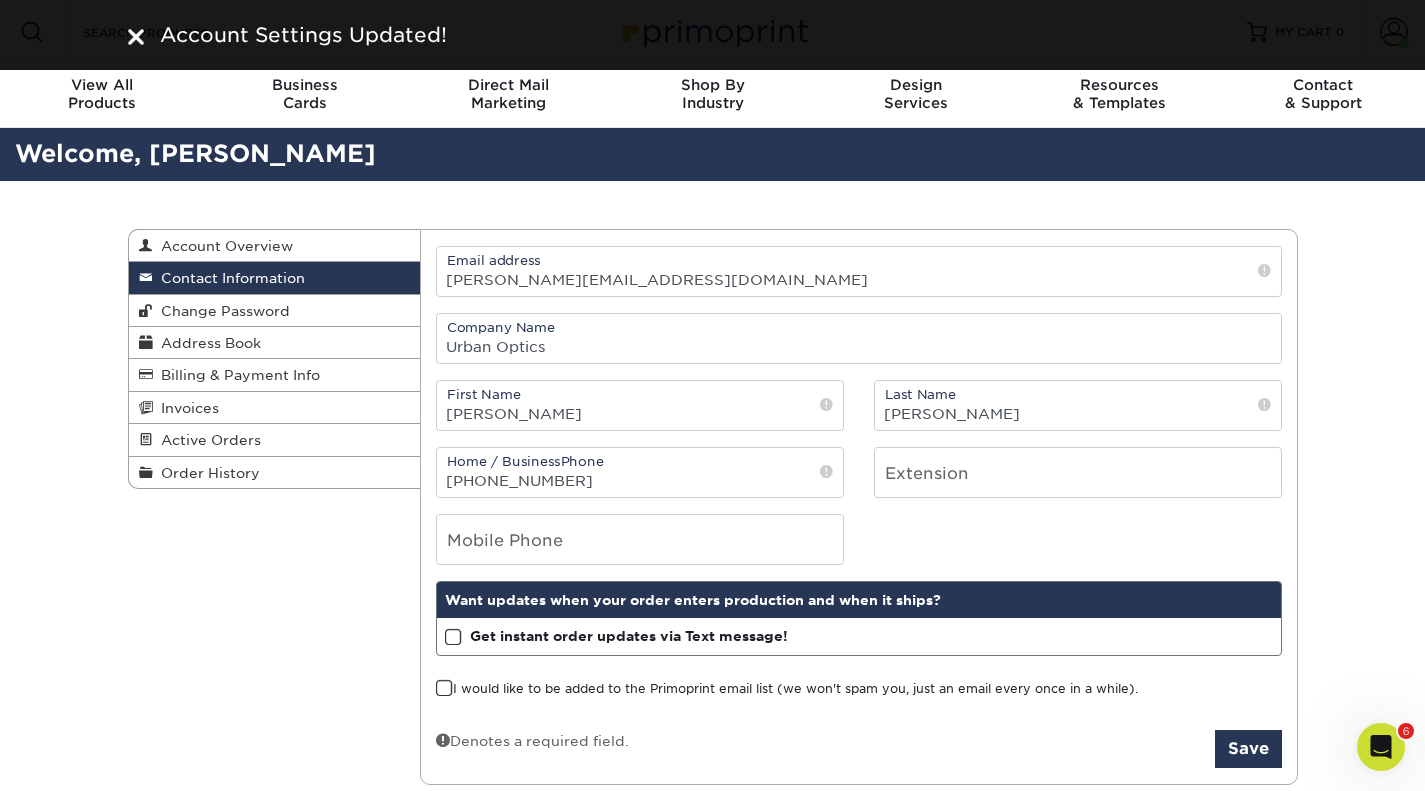 click on "Active Orders" at bounding box center [207, 440] 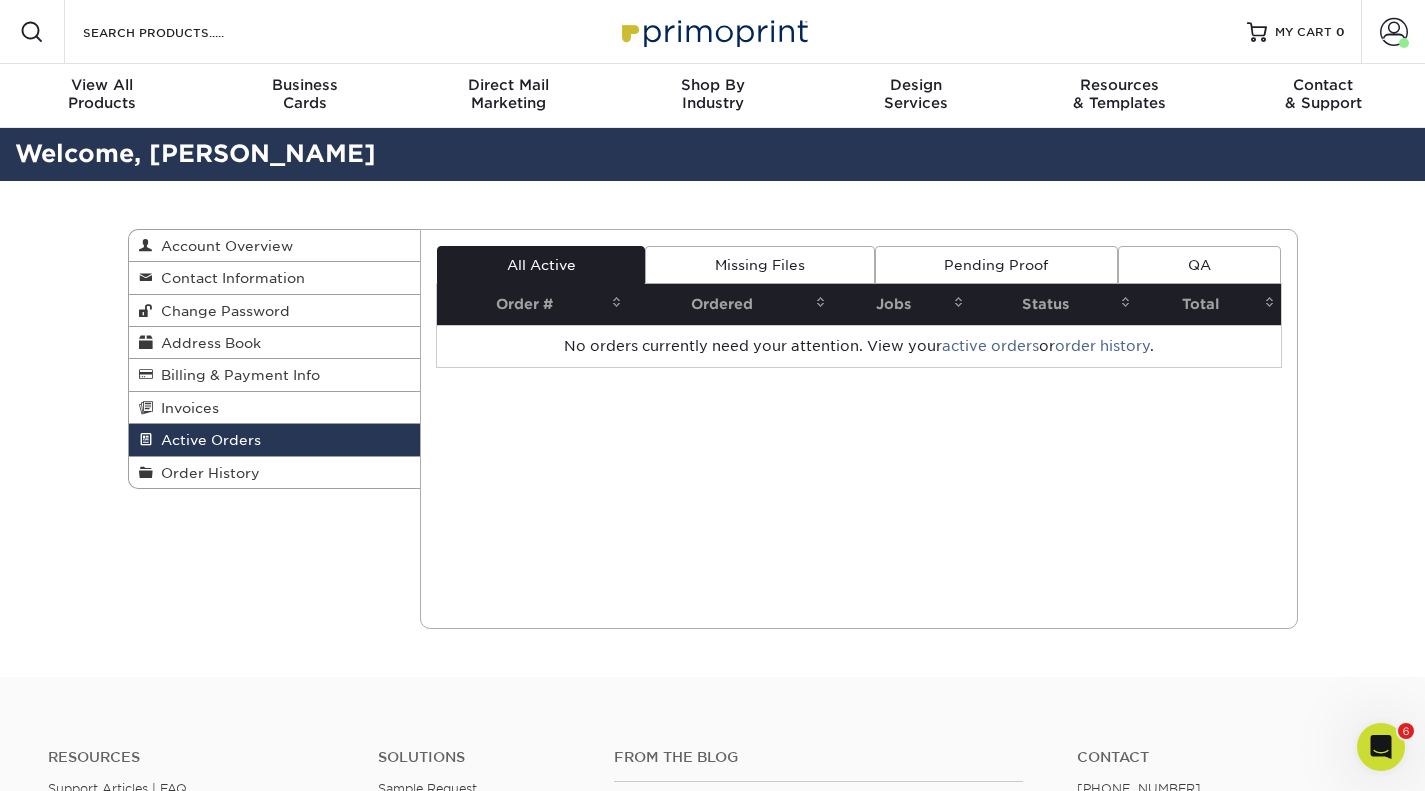 click on "Pending Proof" at bounding box center [996, 265] 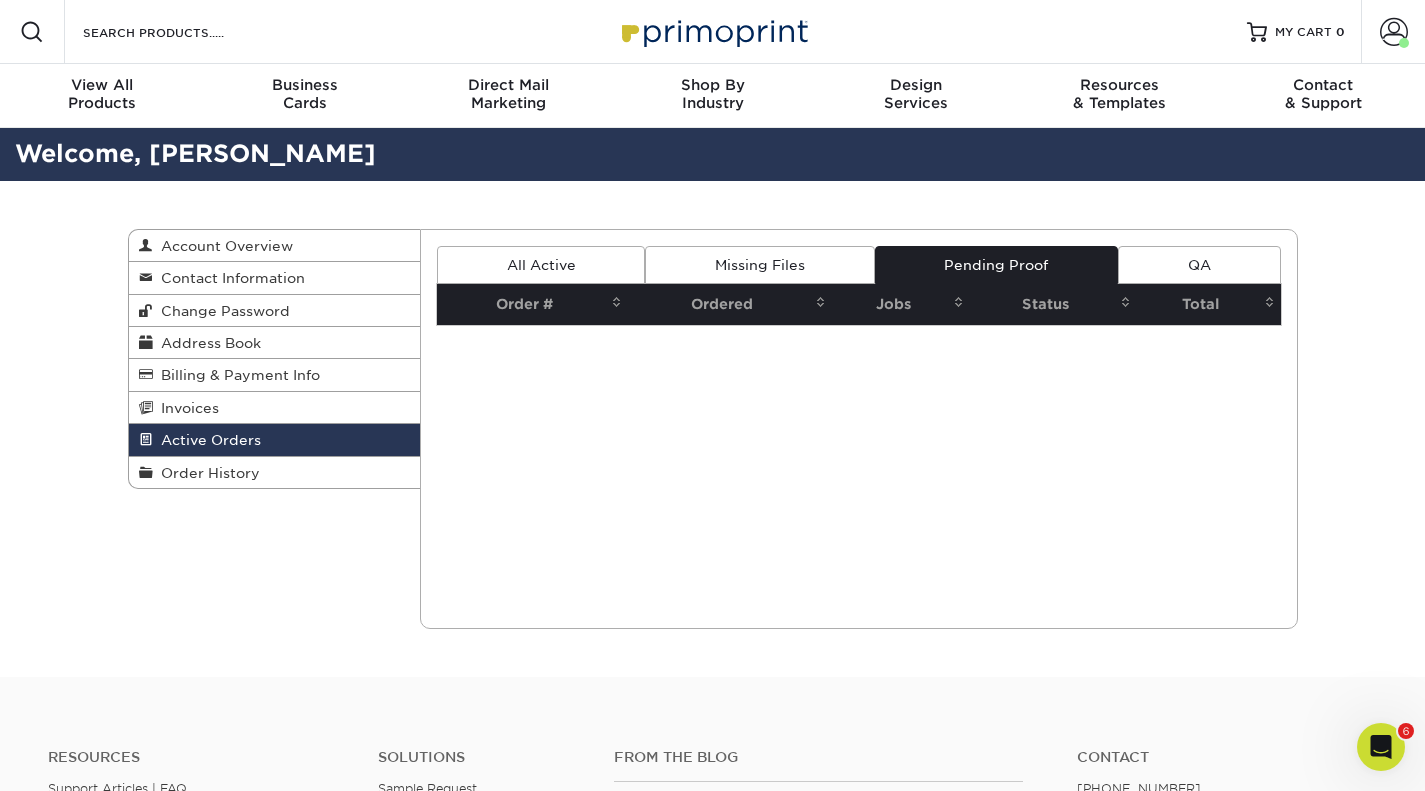 click on "Missing Files" at bounding box center [759, 265] 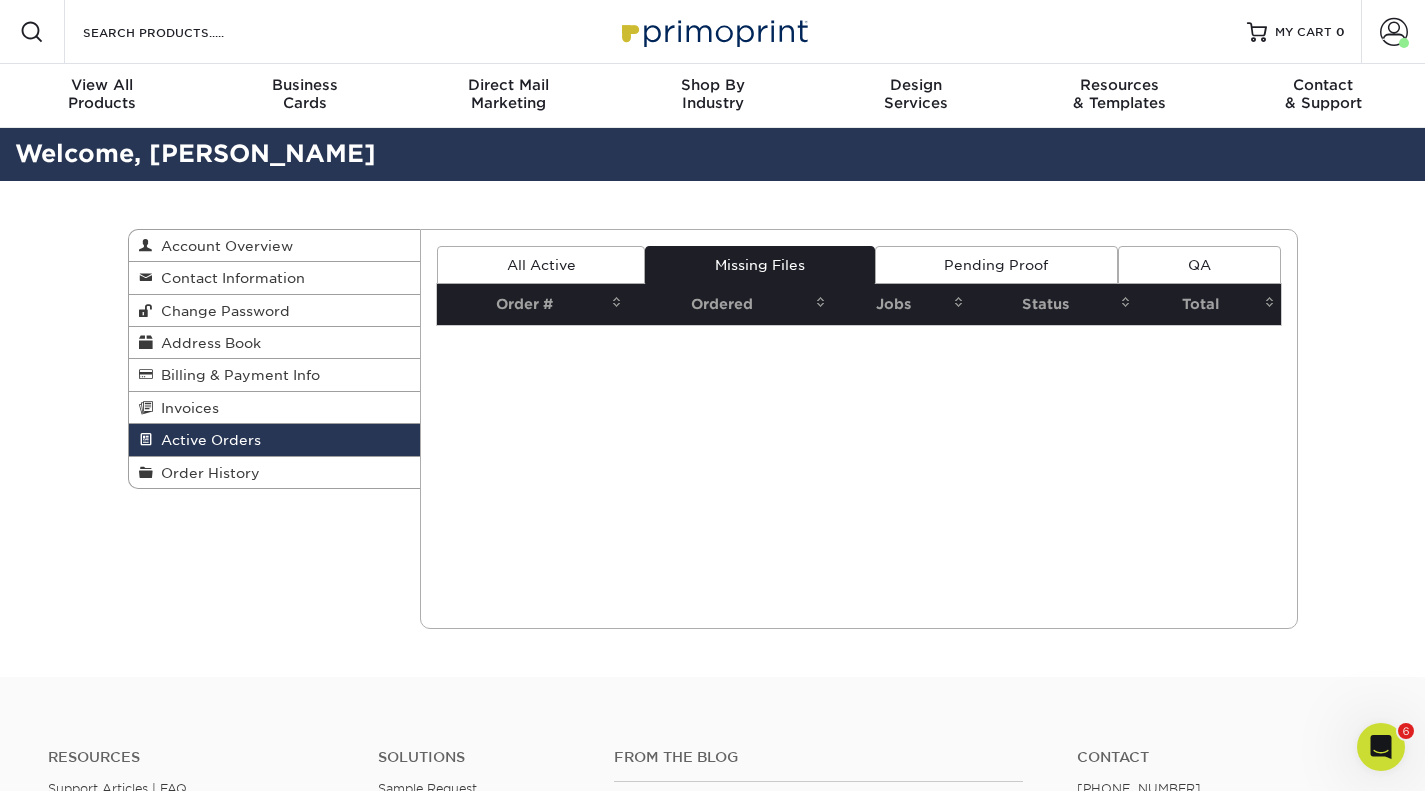 click on "QA" at bounding box center (1199, 265) 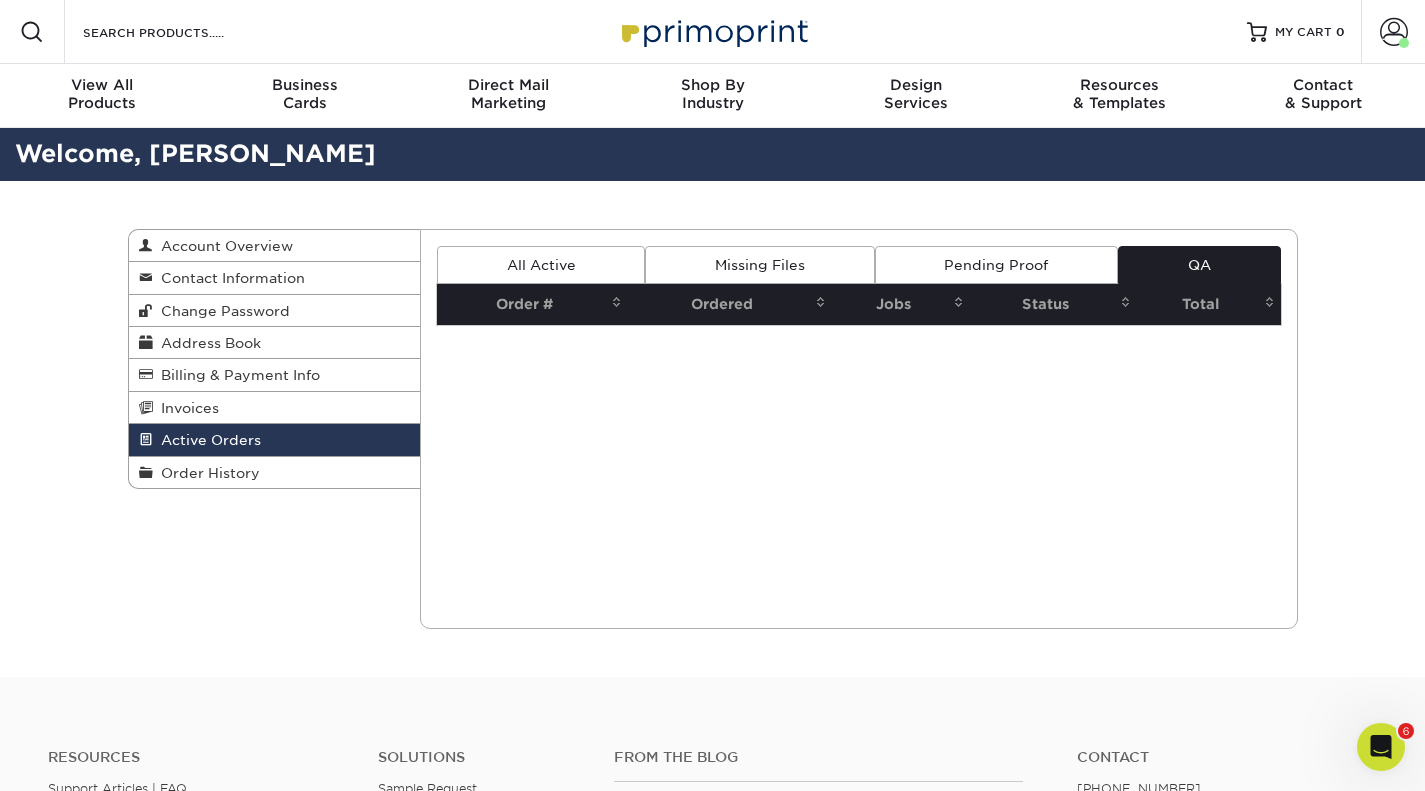 click on "All Active" at bounding box center [541, 265] 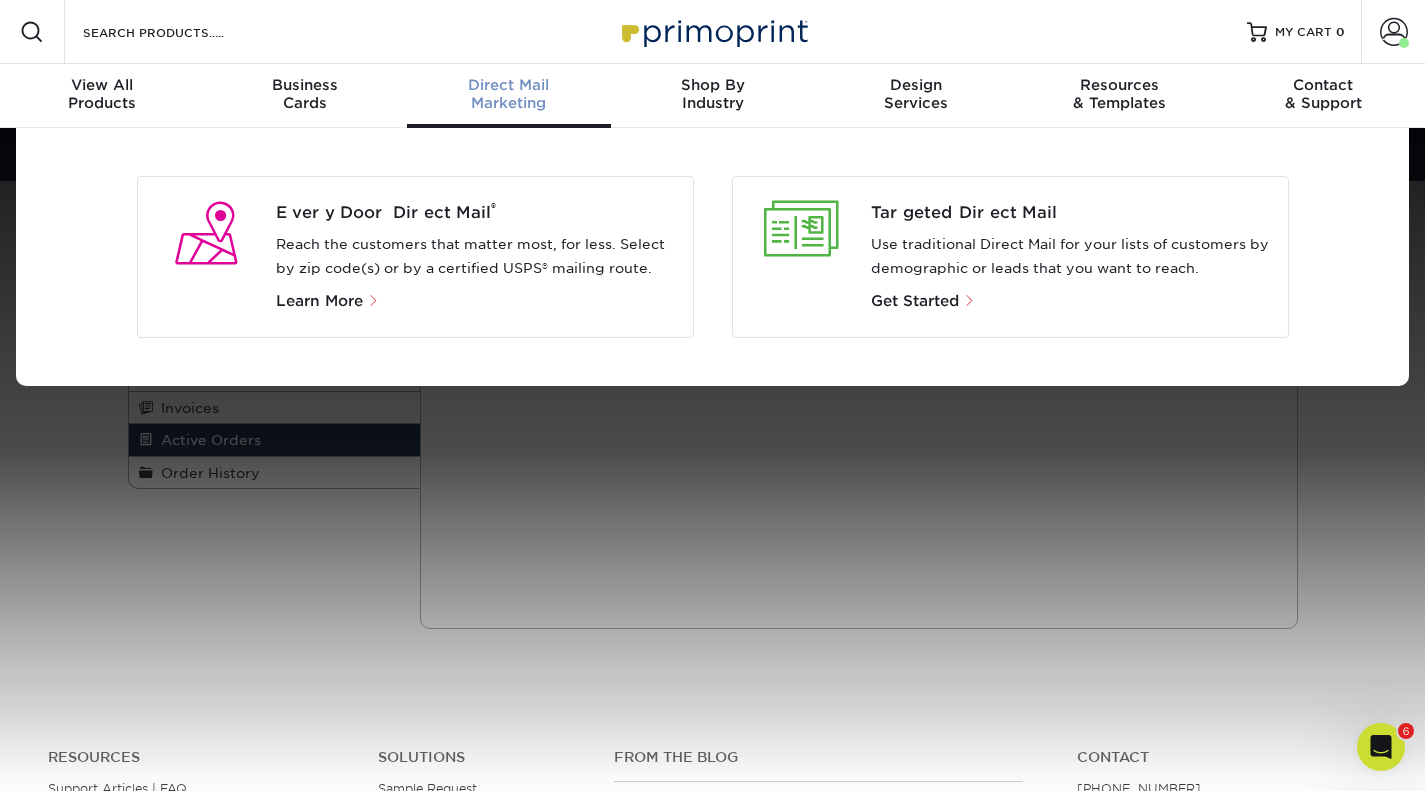 click on "Business  Cards" at bounding box center [306, 94] 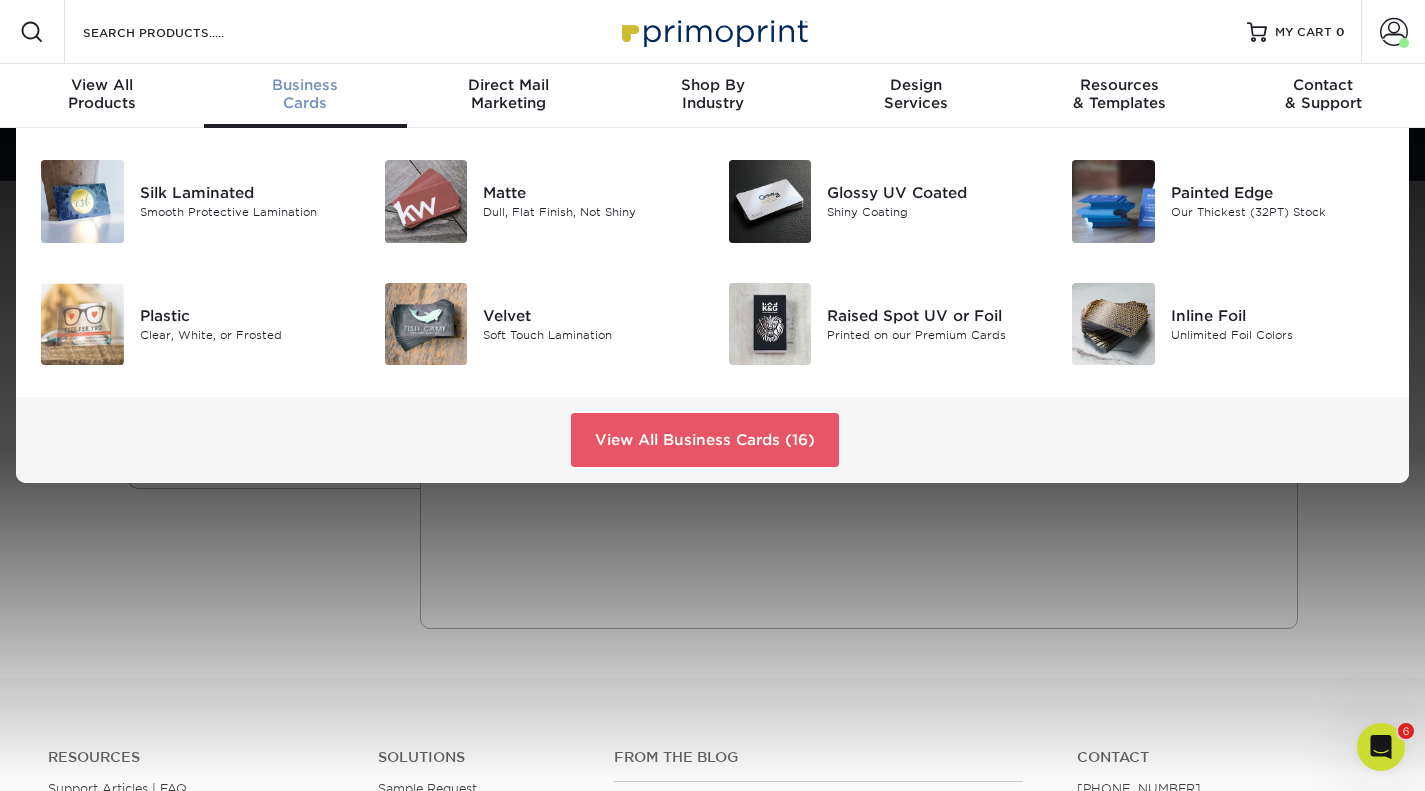 click on "View All Business Cards (16)" at bounding box center [705, 440] 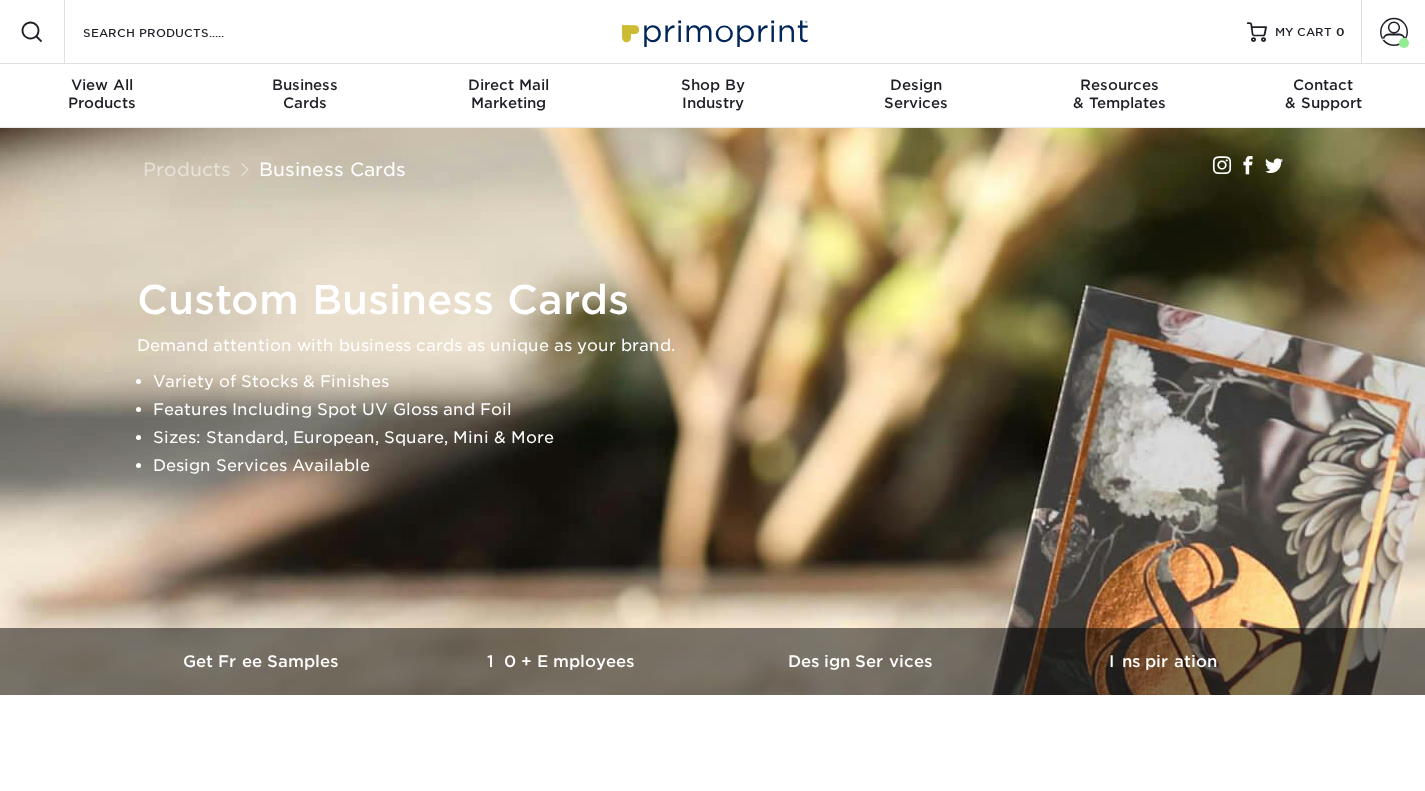 scroll, scrollTop: 0, scrollLeft: 0, axis: both 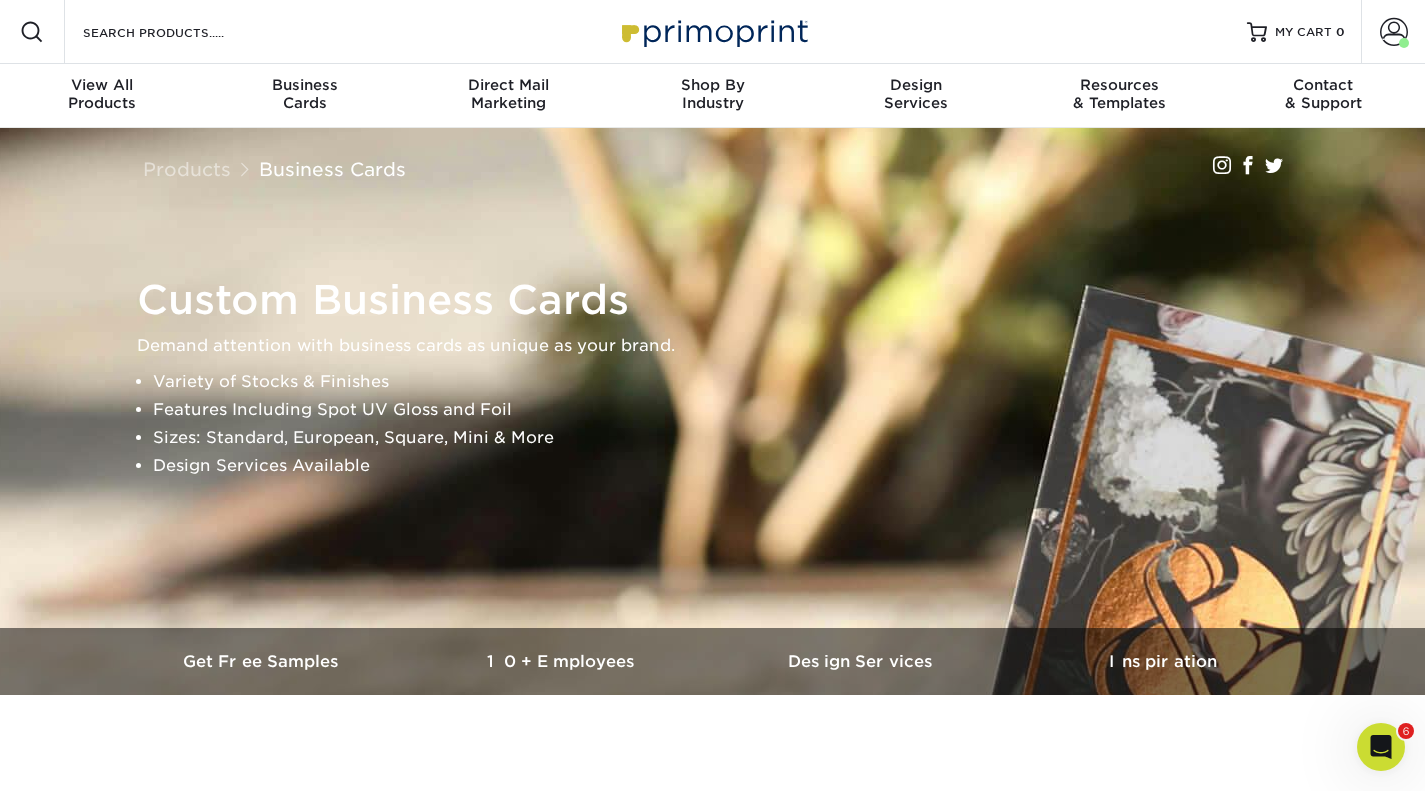 click at bounding box center (1394, 32) 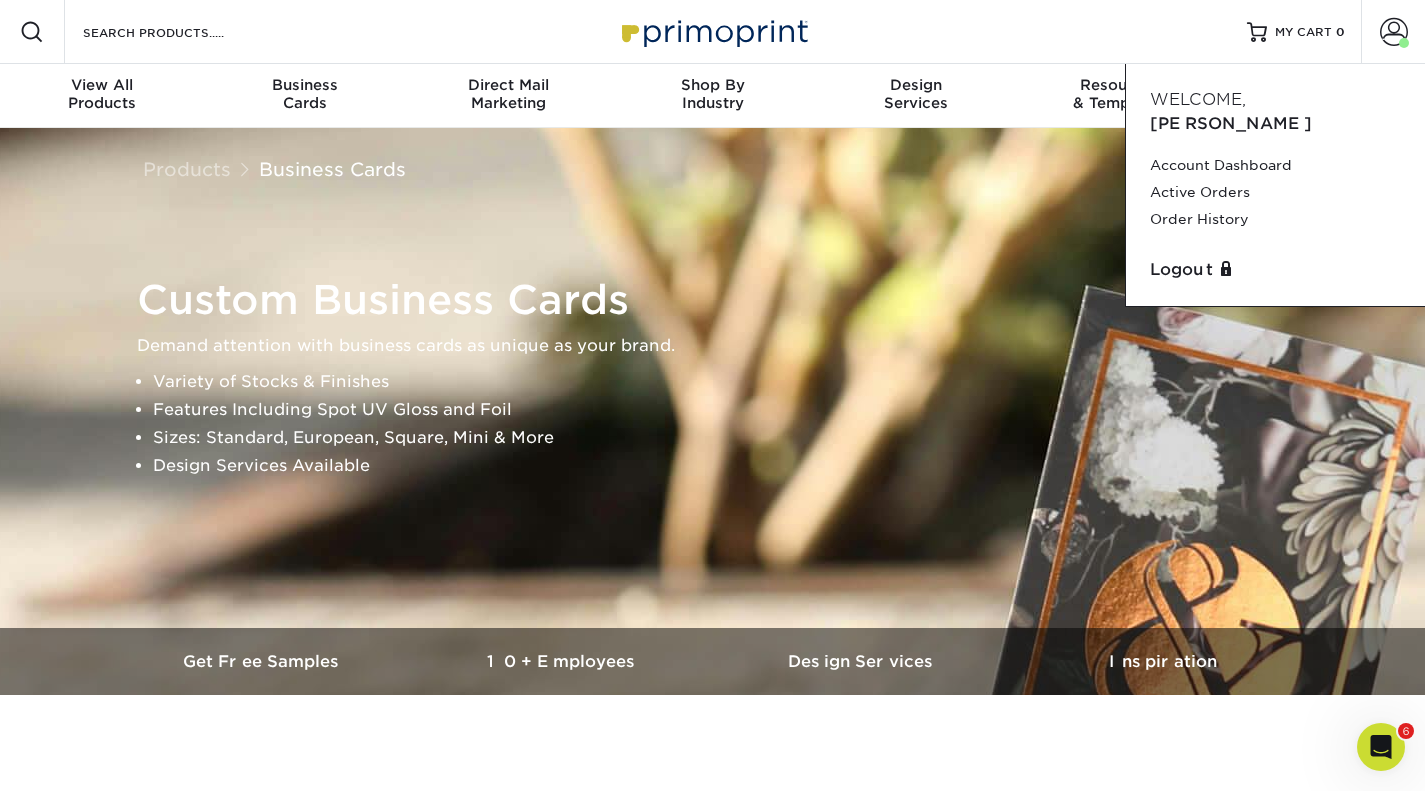 click on "Account Dashboard" at bounding box center [1275, 165] 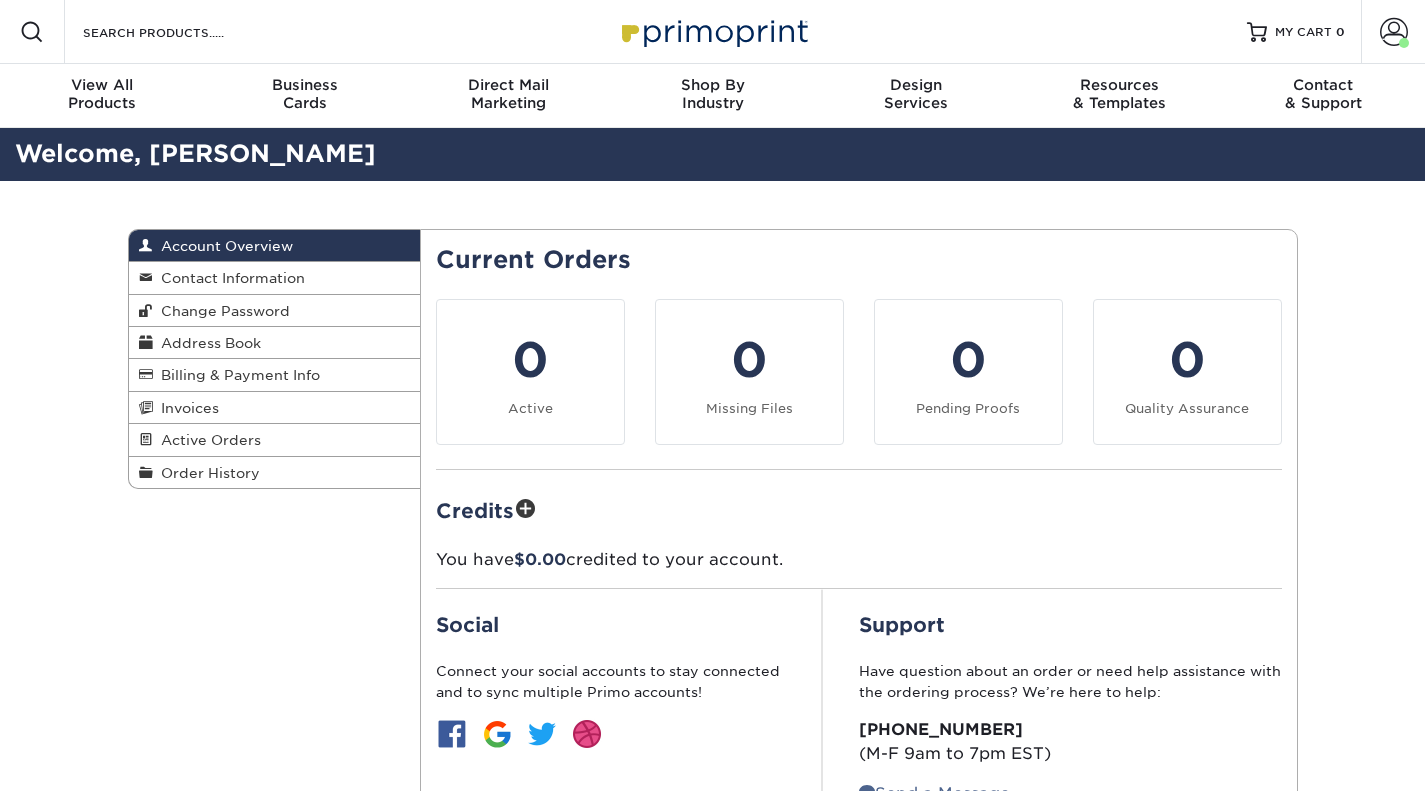 scroll, scrollTop: 0, scrollLeft: 0, axis: both 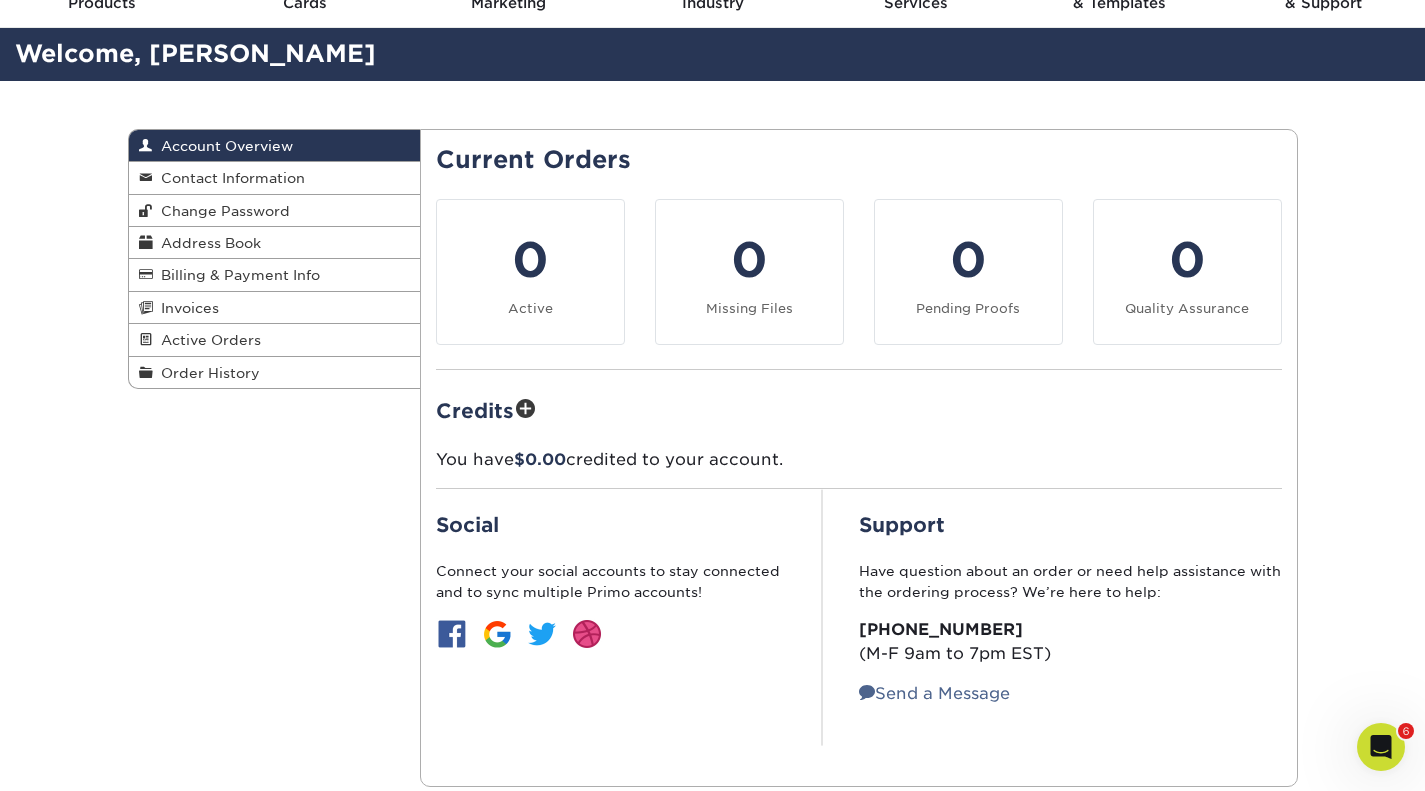 click on "Order History" at bounding box center [206, 373] 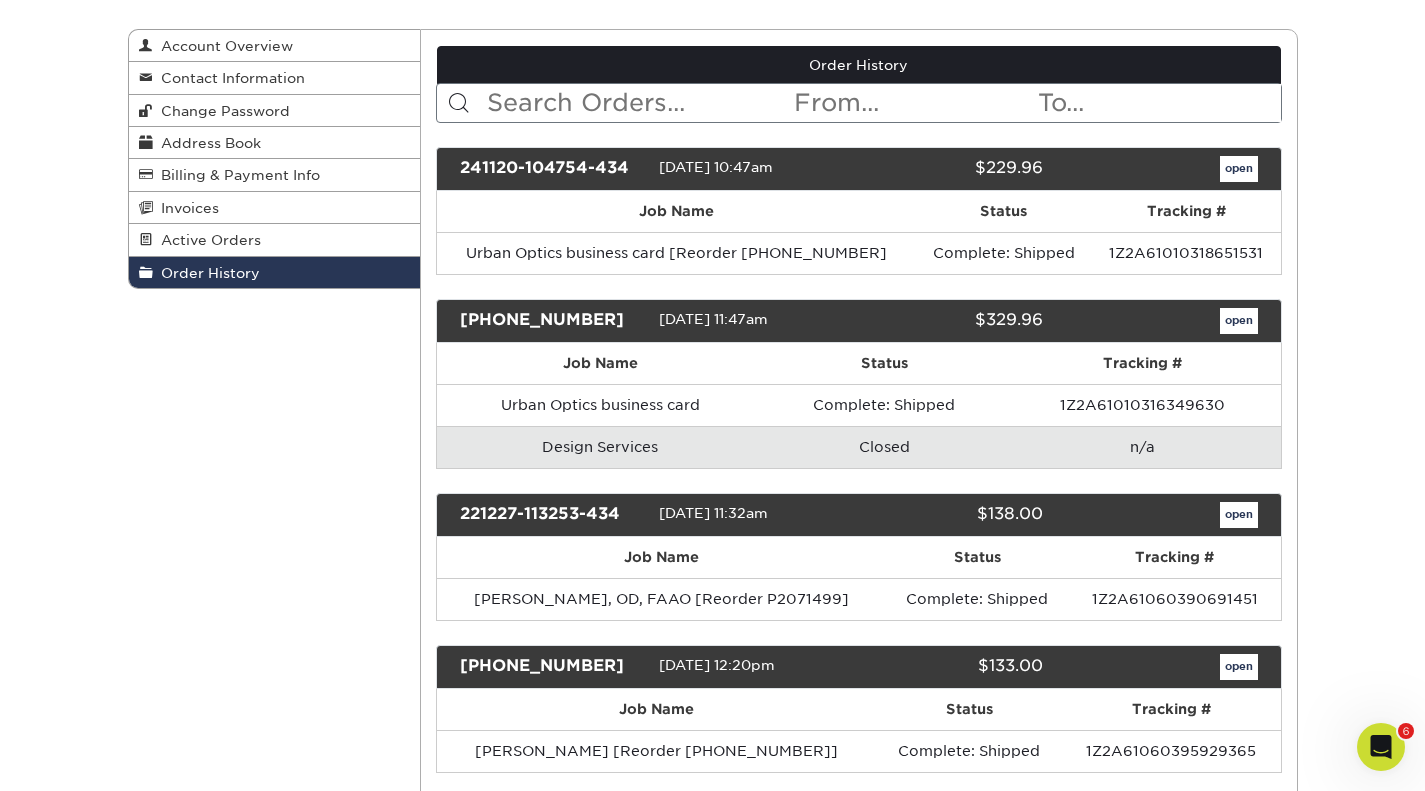 scroll, scrollTop: 0, scrollLeft: 0, axis: both 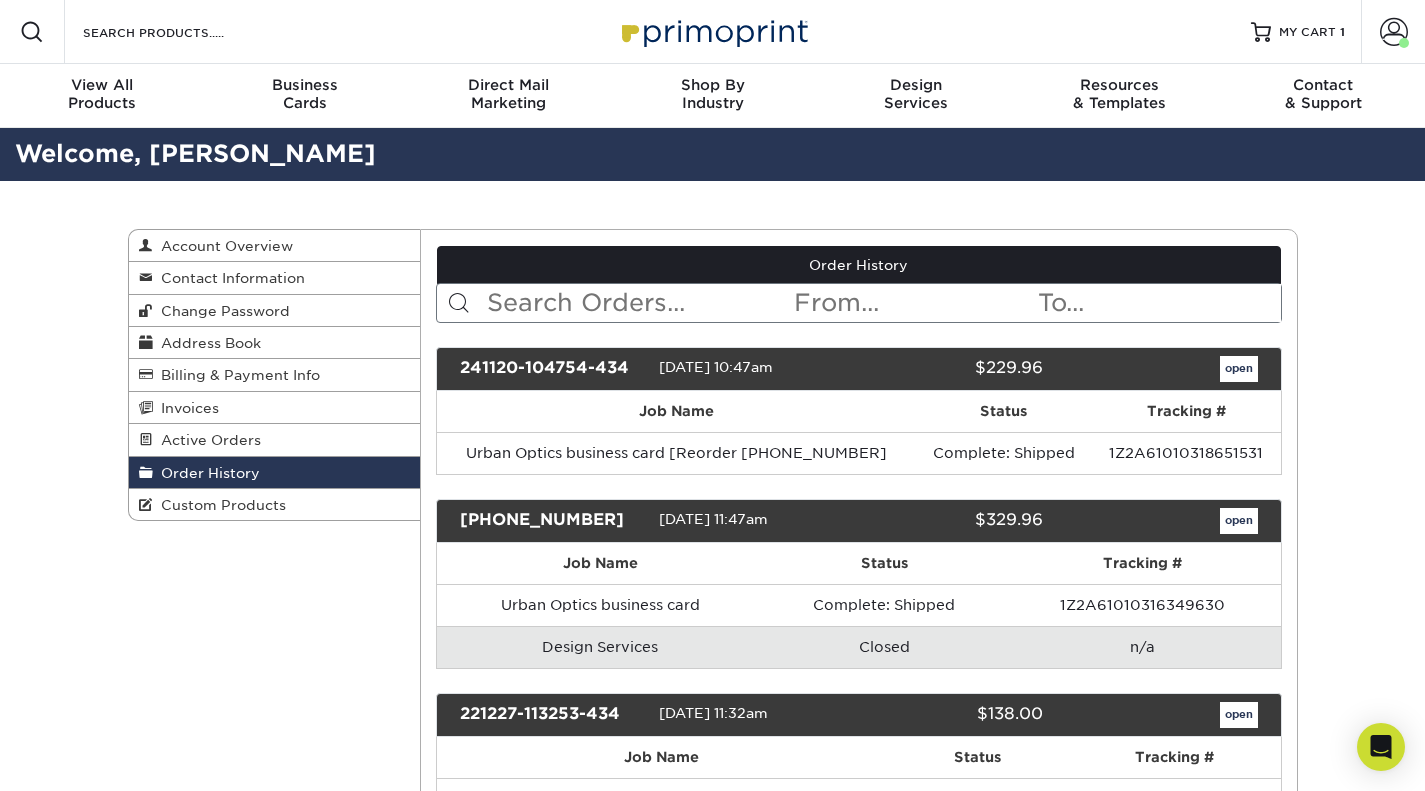 click on "MY CART" at bounding box center [1307, 32] 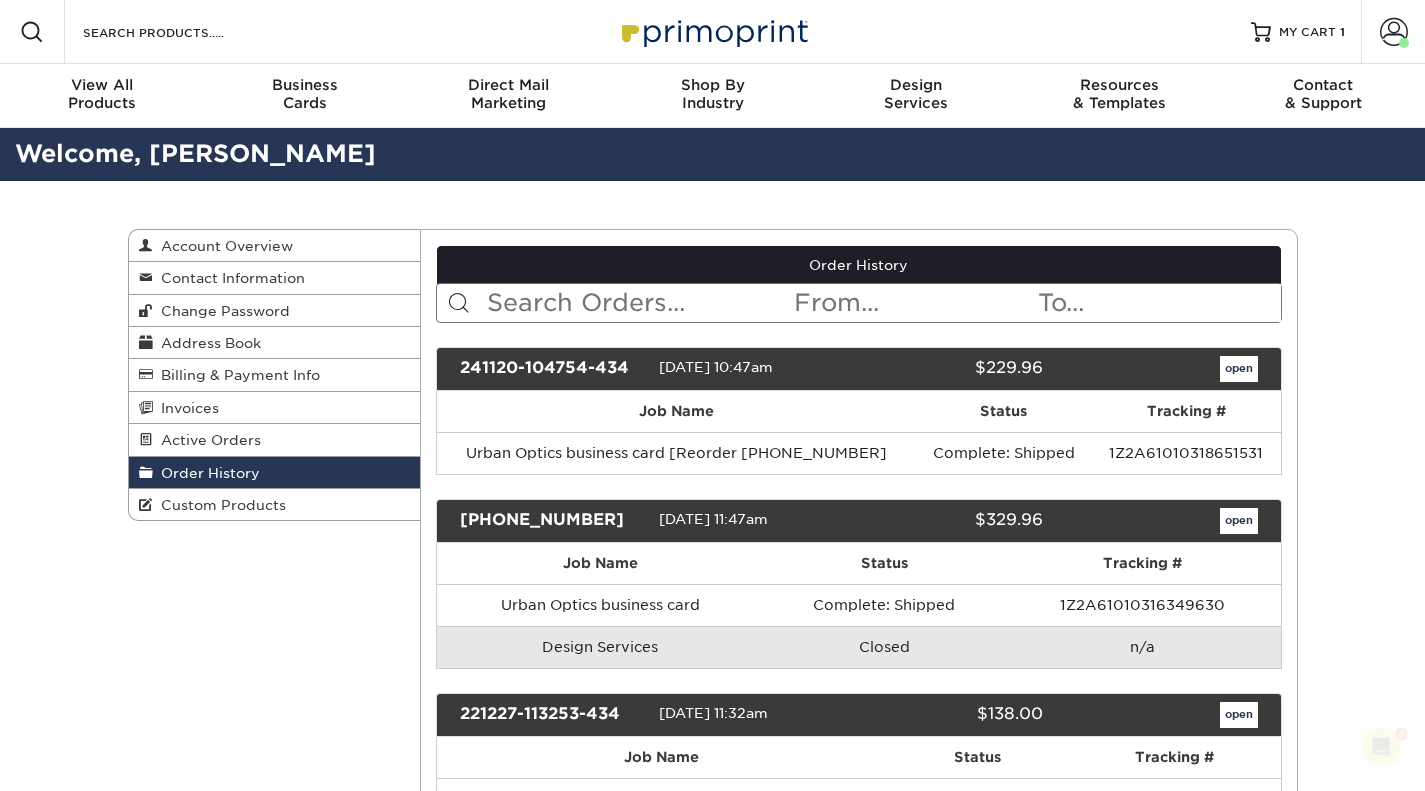 scroll, scrollTop: 0, scrollLeft: 0, axis: both 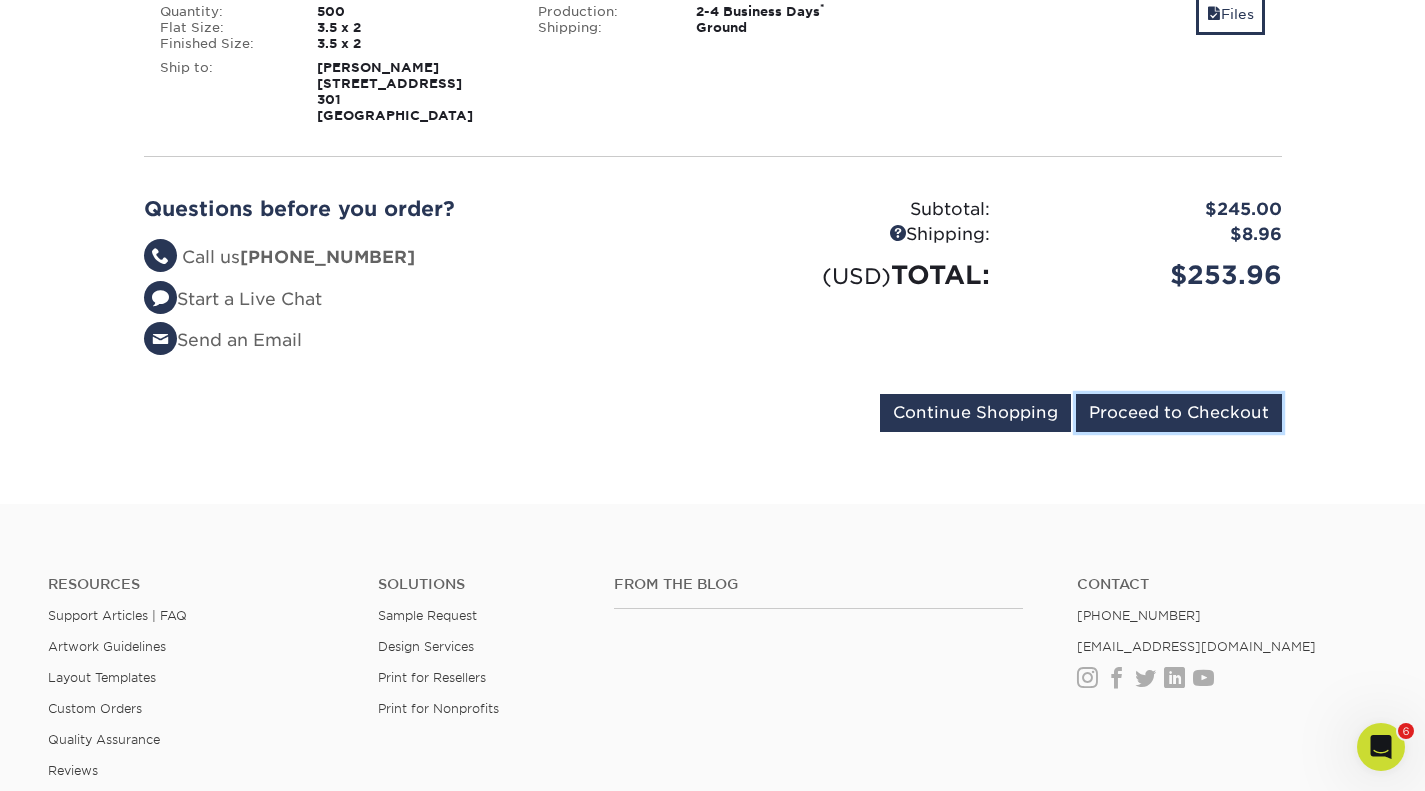 click on "Proceed to Checkout" at bounding box center [1179, 413] 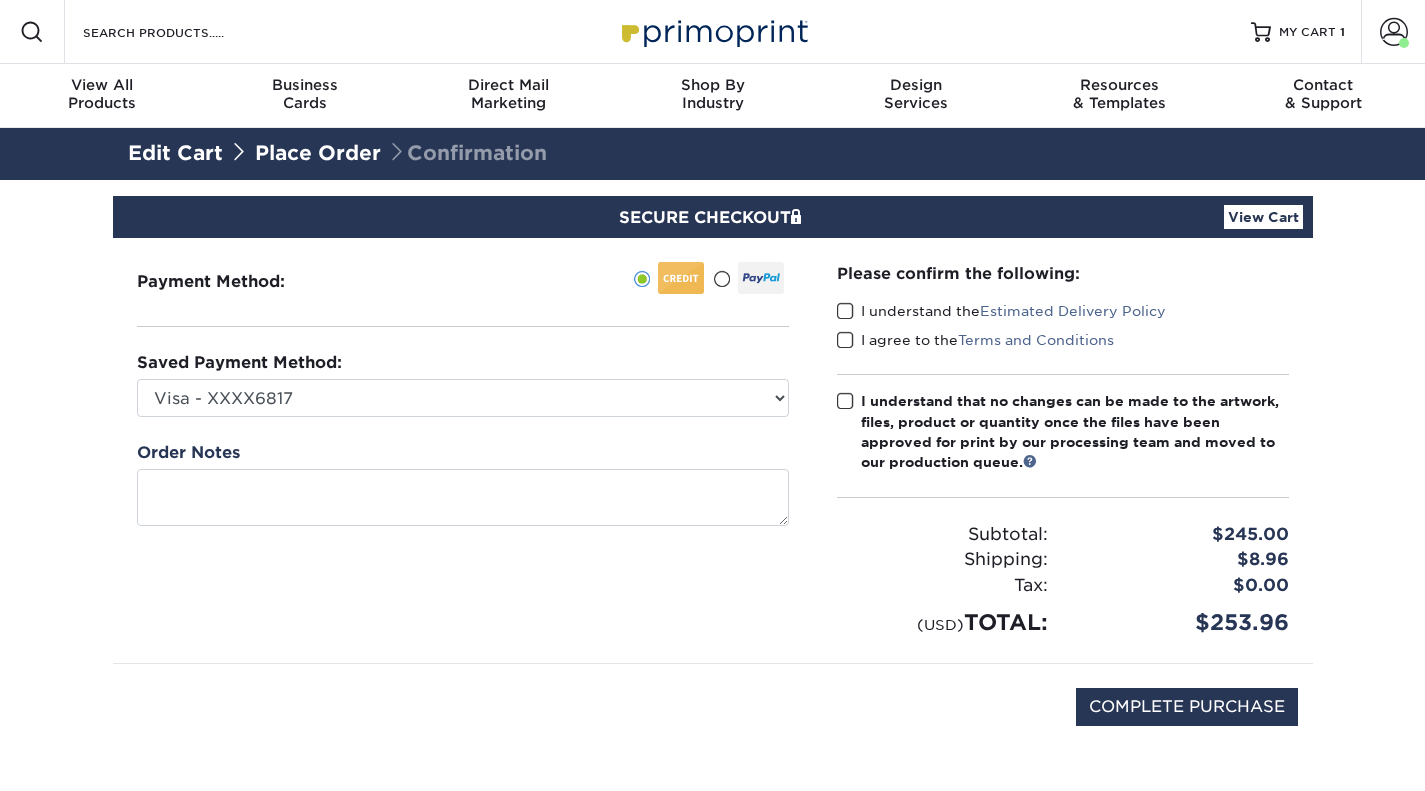 scroll, scrollTop: 0, scrollLeft: 0, axis: both 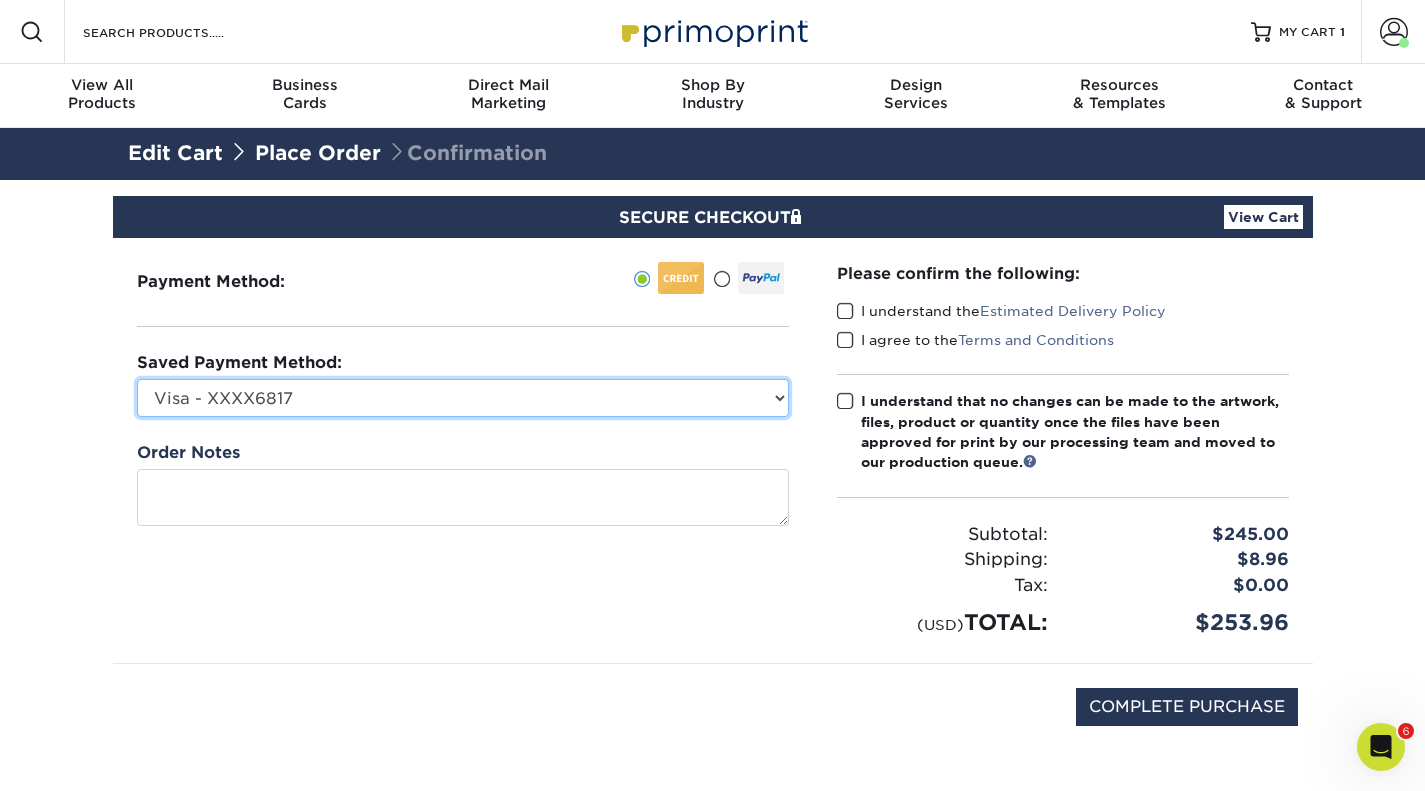 click on "Visa - XXXX6817 Visa - XXXX2150 Visa - XXXX7051 Visa - XXXX6865 Visa - XXXX3594 New Credit Card" at bounding box center [463, 398] 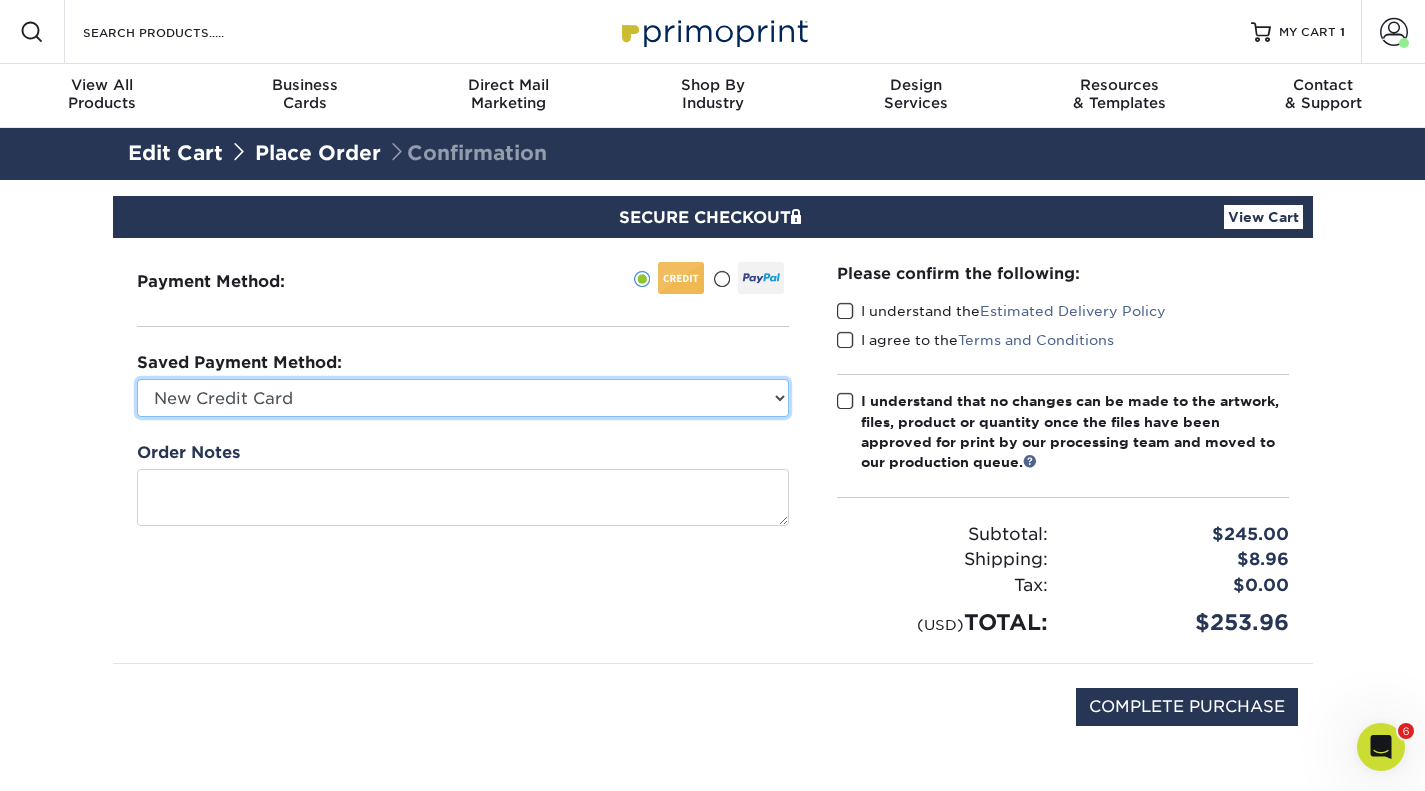 click on "Visa - XXXX6817 Visa - XXXX2150 Visa - XXXX7051 Visa - XXXX6865 Visa - XXXX3594 New Credit Card" at bounding box center [463, 398] 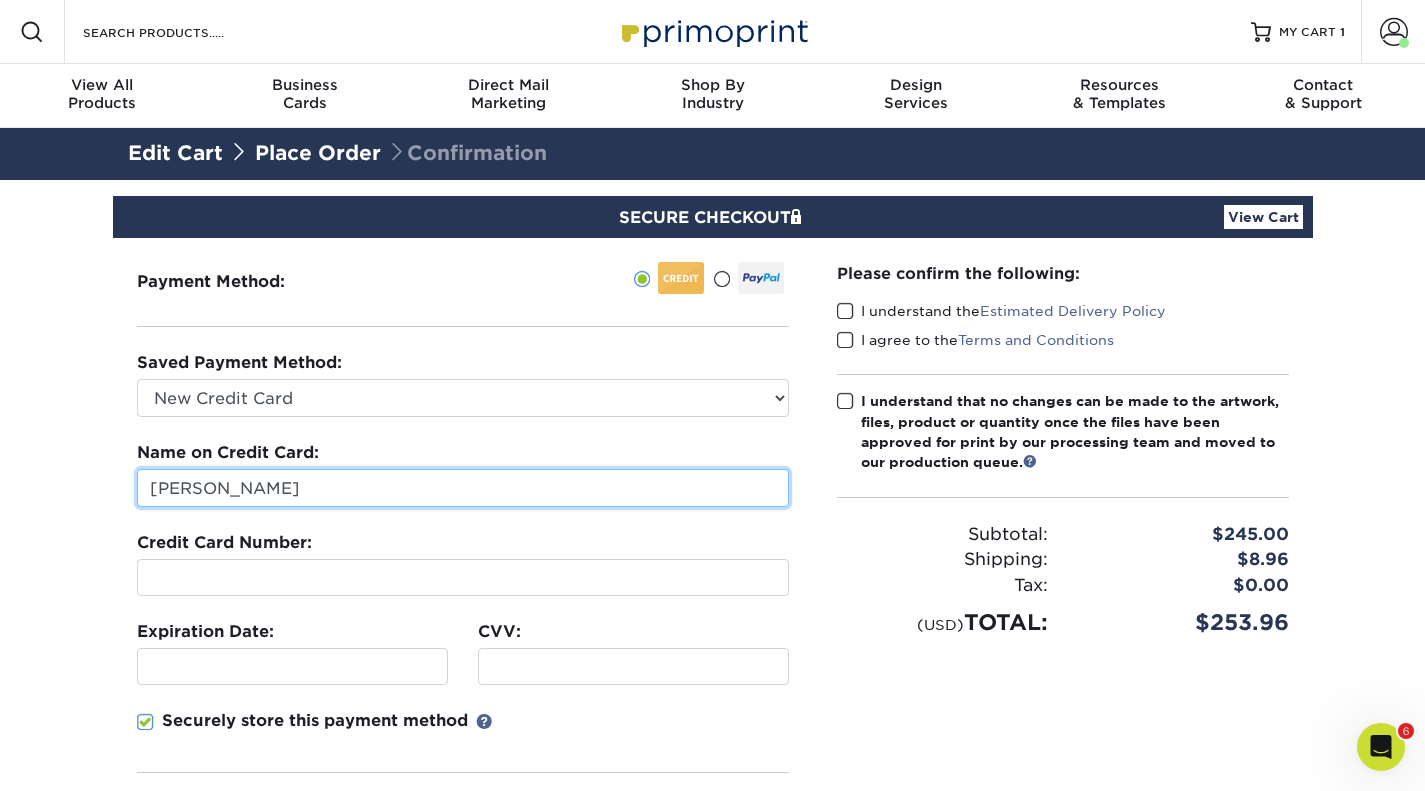 drag, startPoint x: 277, startPoint y: 488, endPoint x: 225, endPoint y: 521, distance: 61.587337 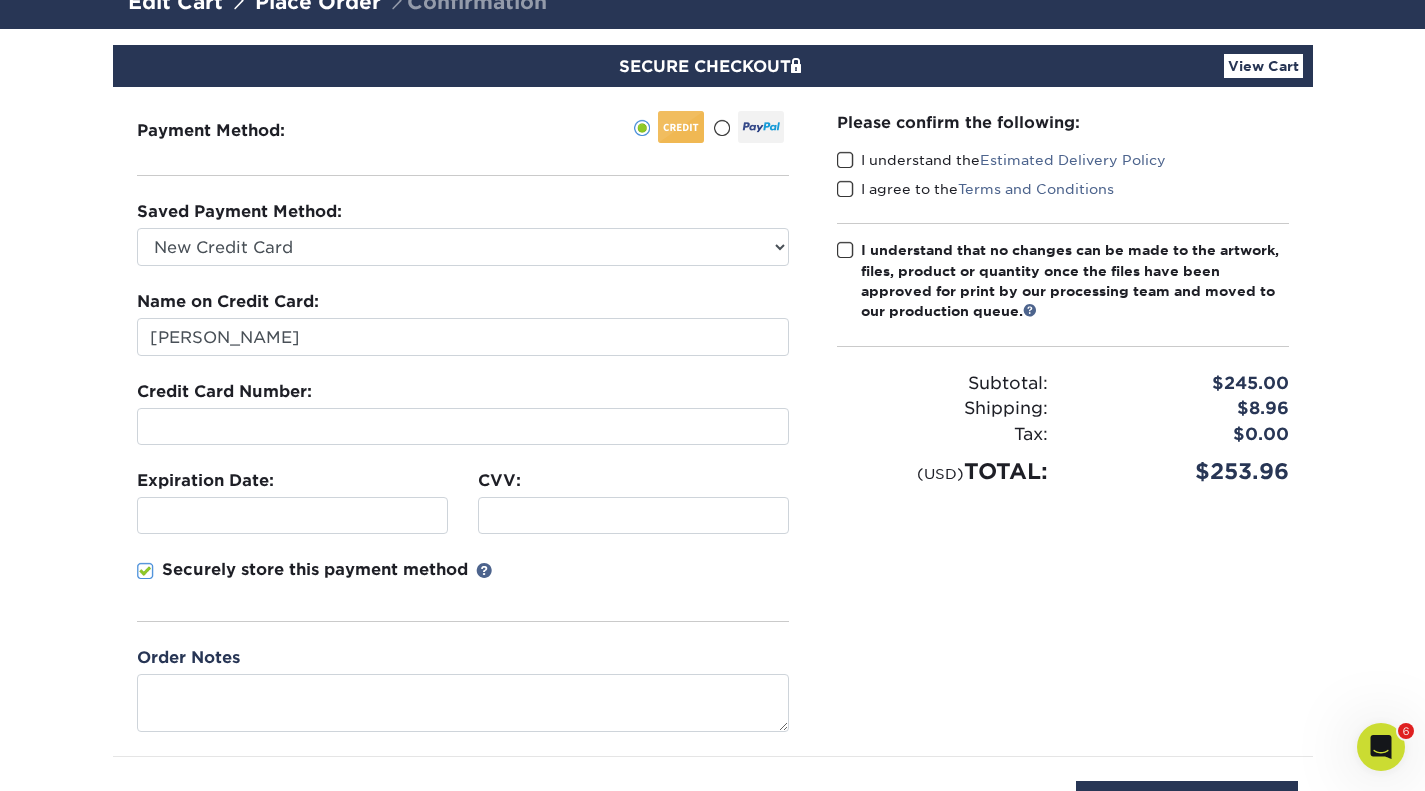 scroll, scrollTop: 100, scrollLeft: 0, axis: vertical 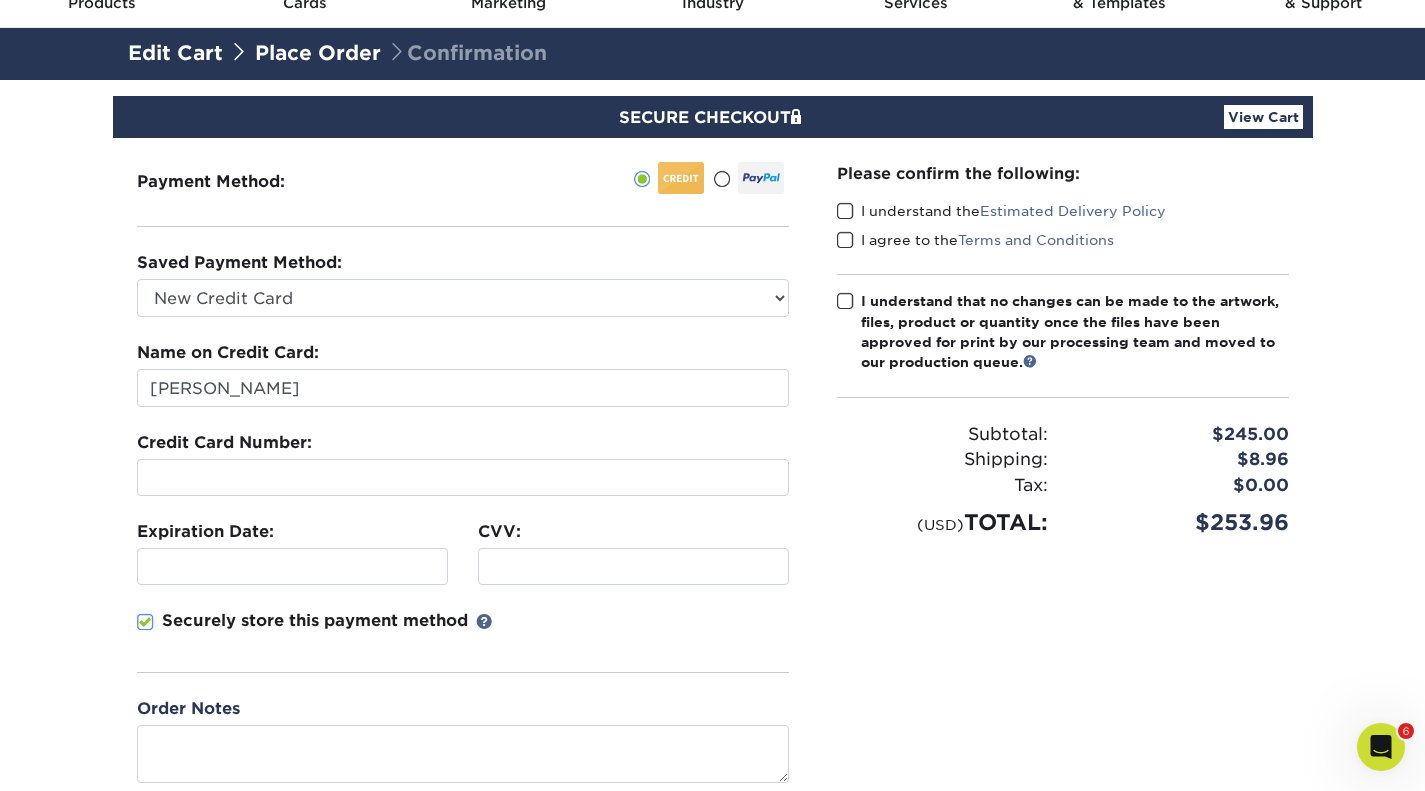 click at bounding box center [845, 211] 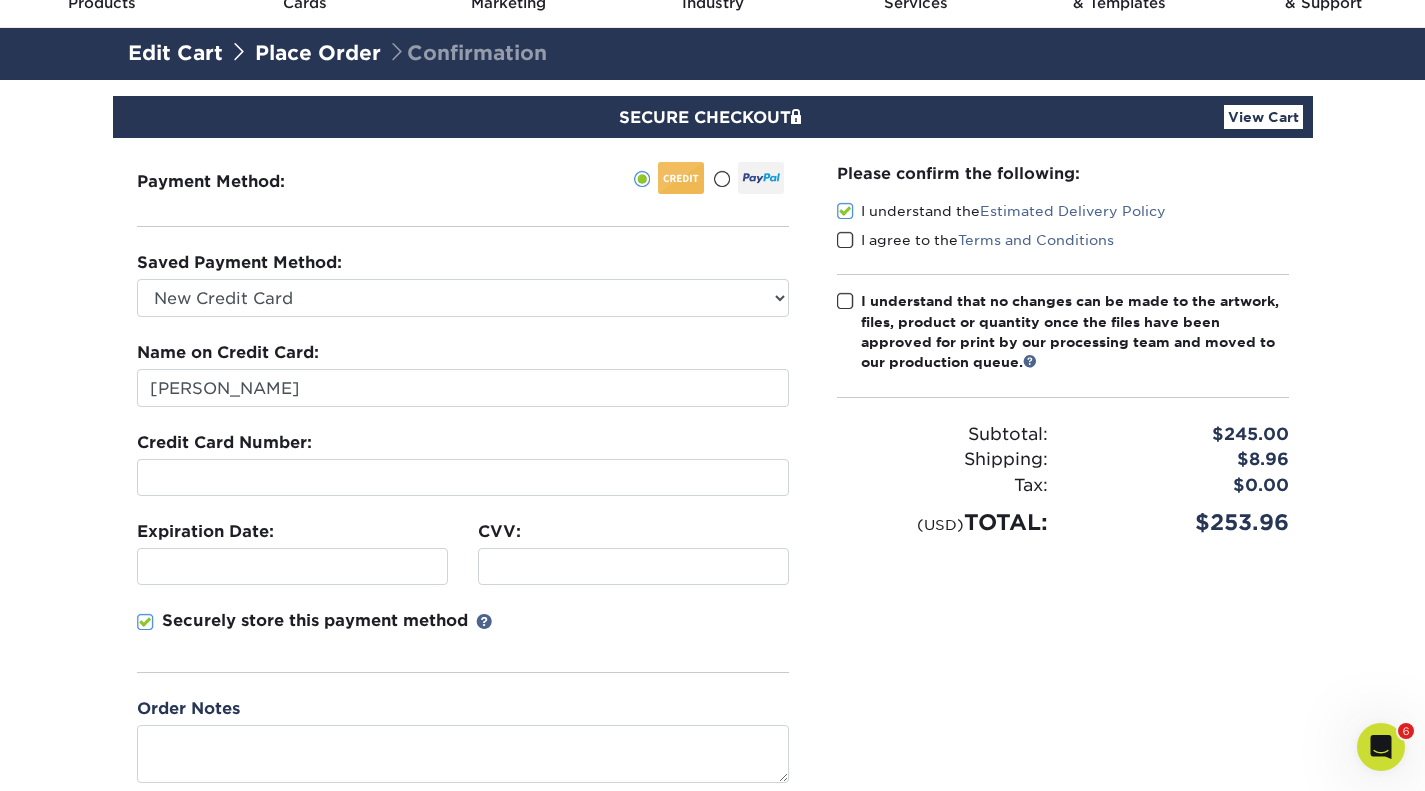 click at bounding box center (845, 240) 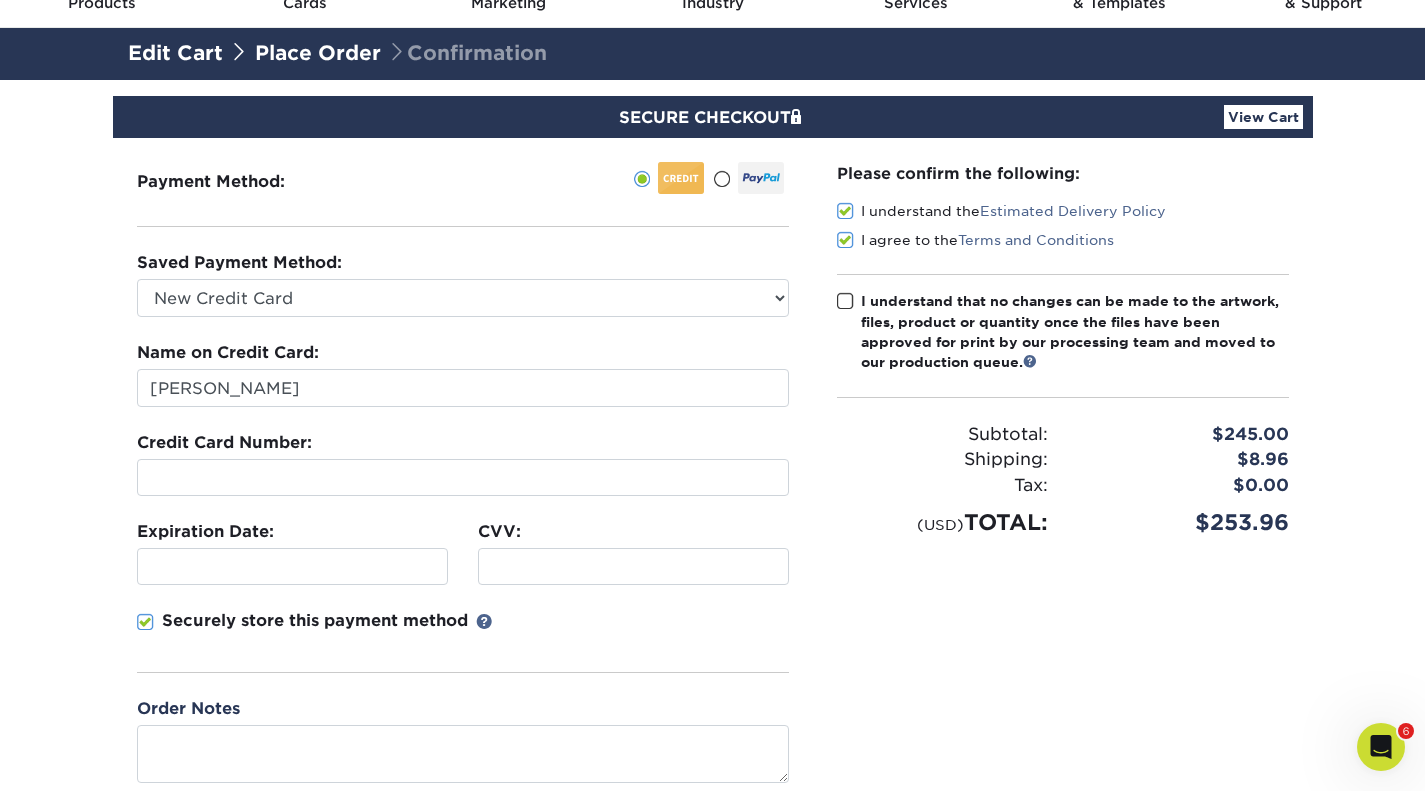 click at bounding box center [845, 301] 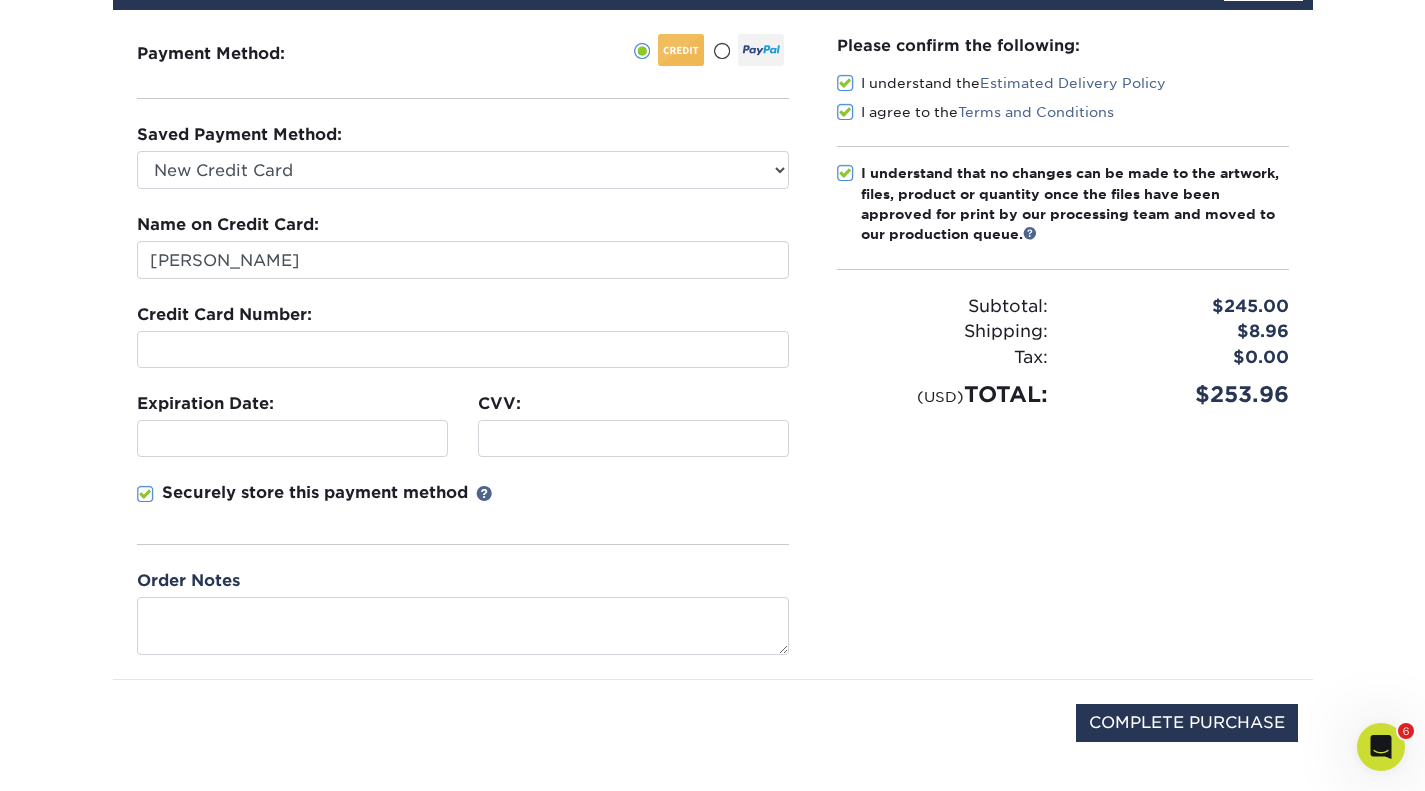 scroll, scrollTop: 300, scrollLeft: 0, axis: vertical 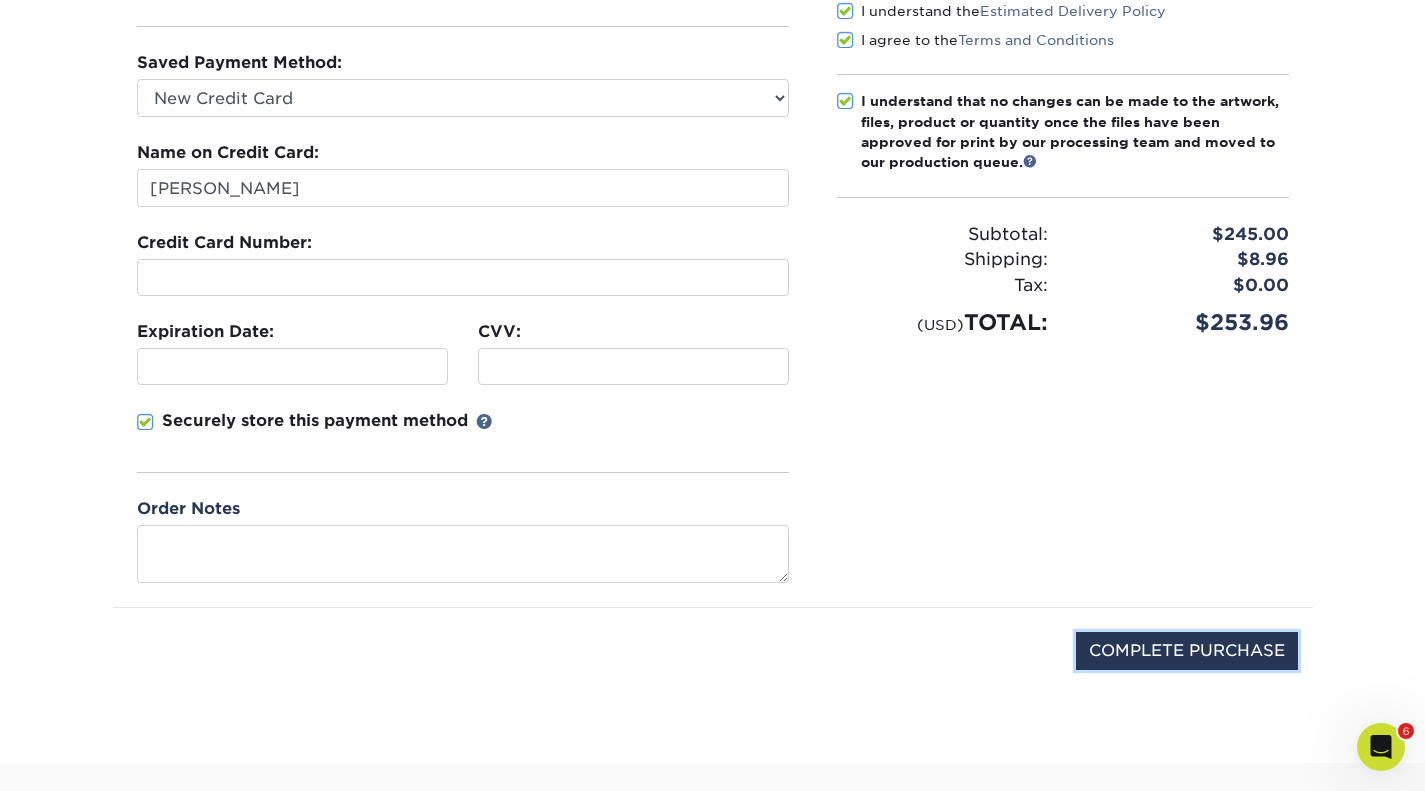 click on "COMPLETE PURCHASE" at bounding box center [1187, 651] 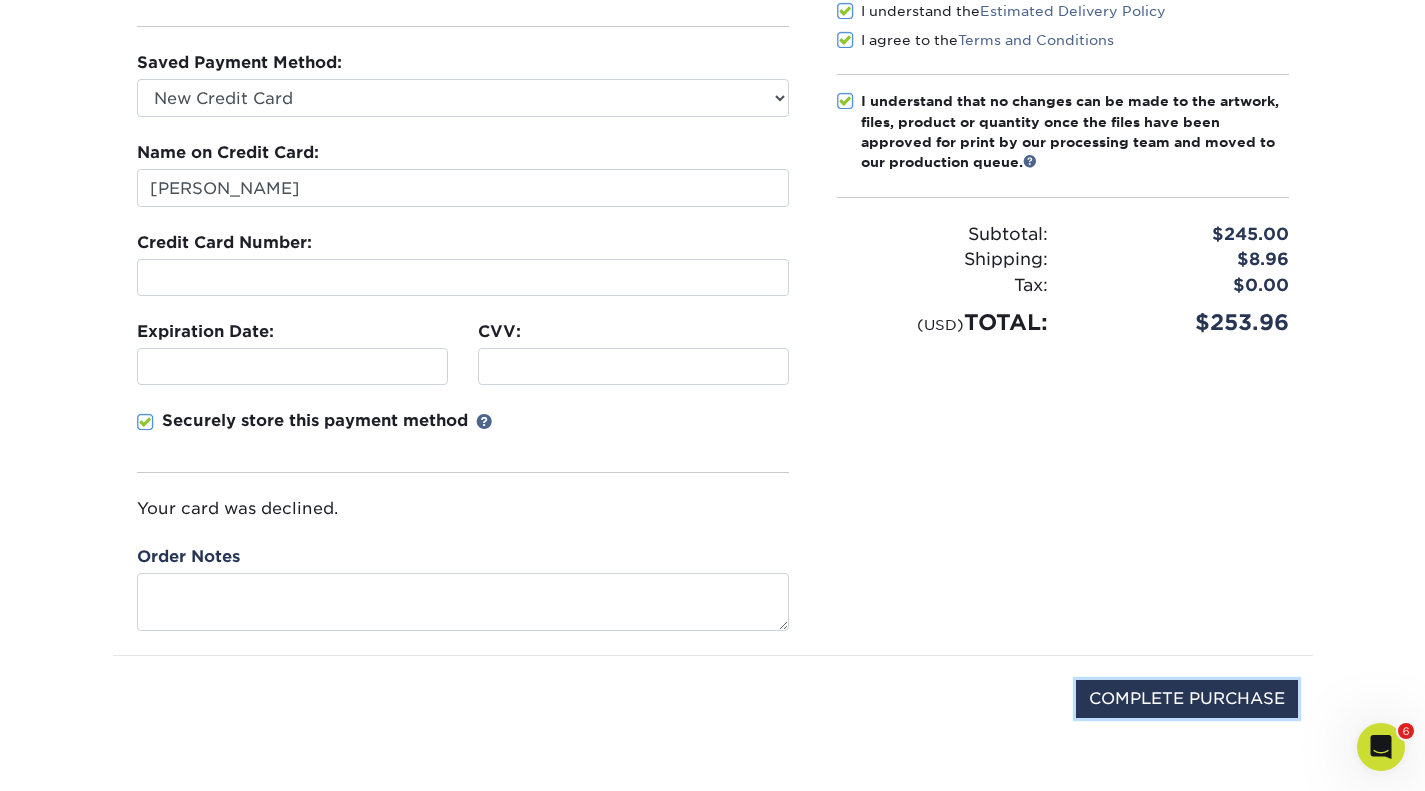 scroll, scrollTop: 100, scrollLeft: 0, axis: vertical 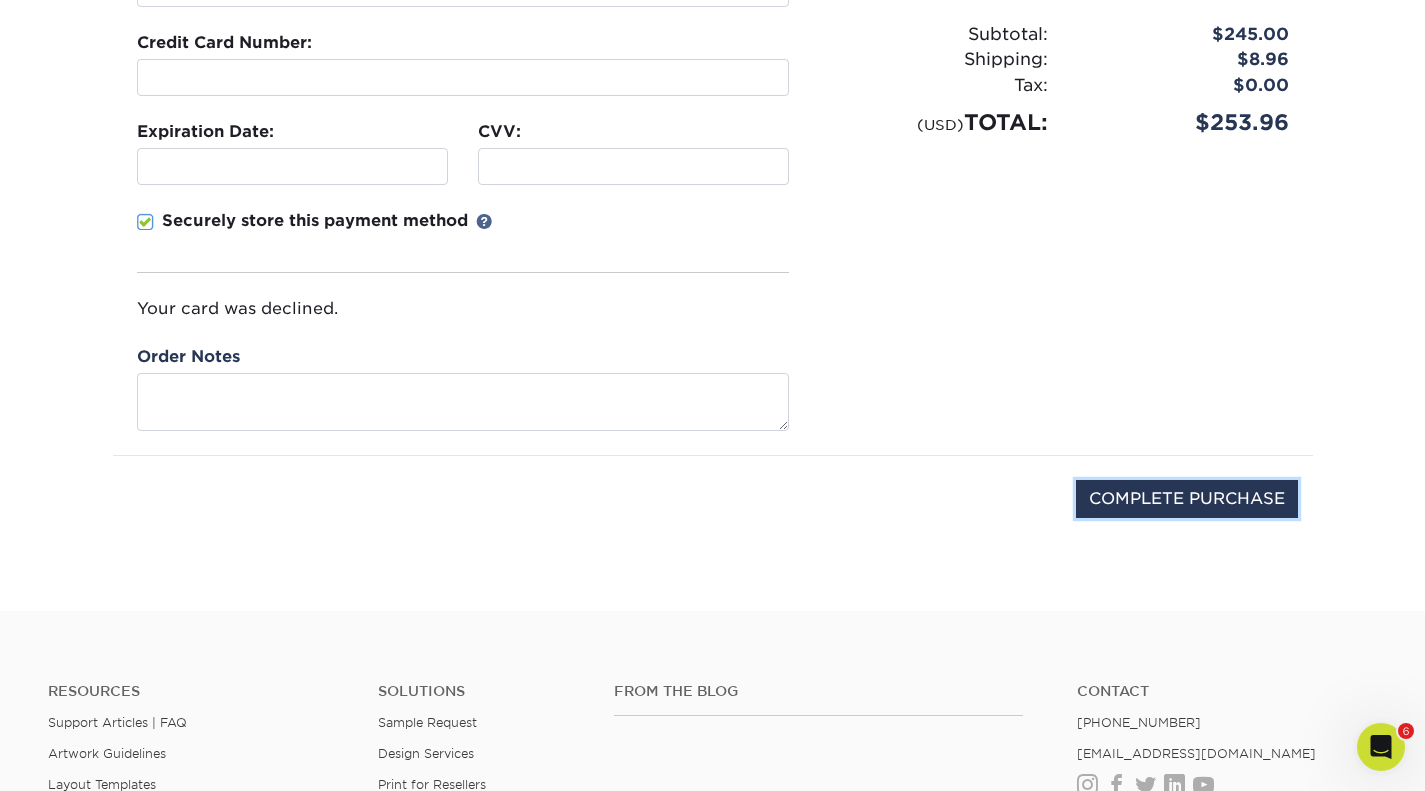 click on "COMPLETE PURCHASE" at bounding box center (1187, 499) 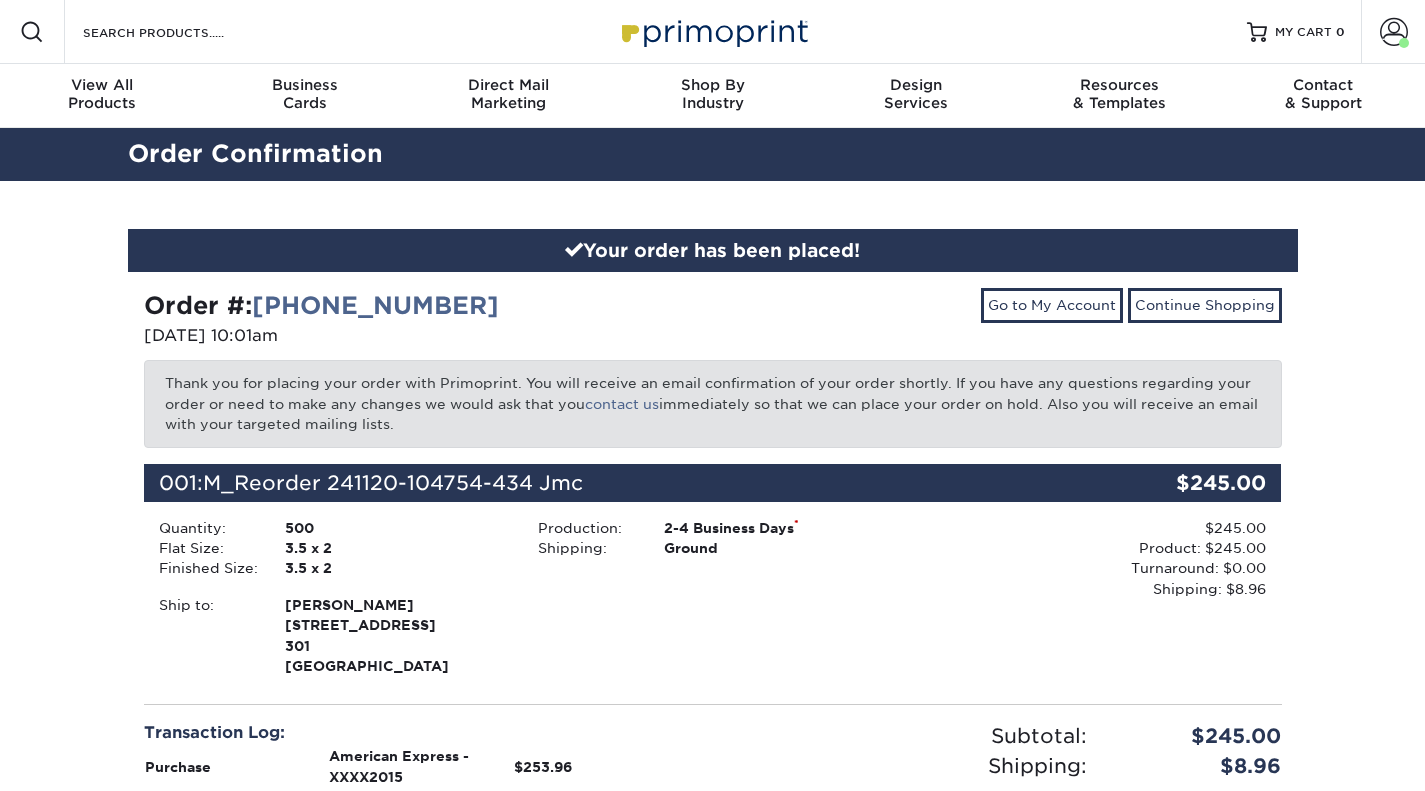 scroll, scrollTop: 0, scrollLeft: 0, axis: both 